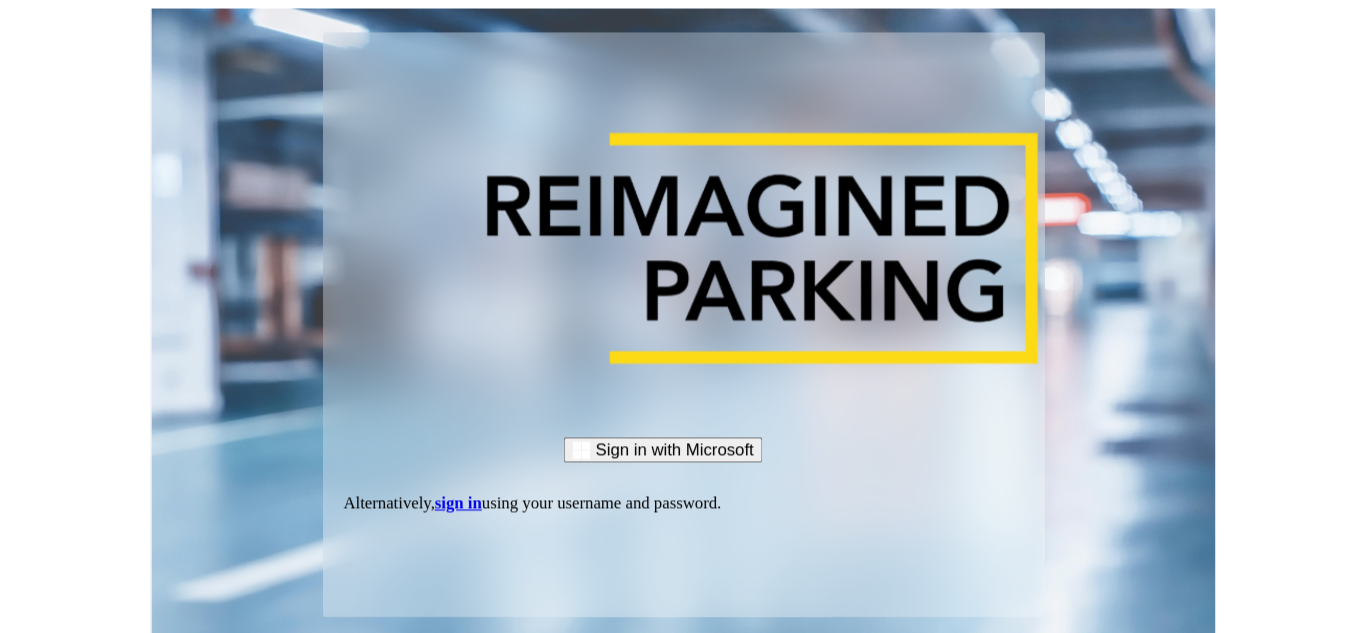scroll, scrollTop: 0, scrollLeft: 0, axis: both 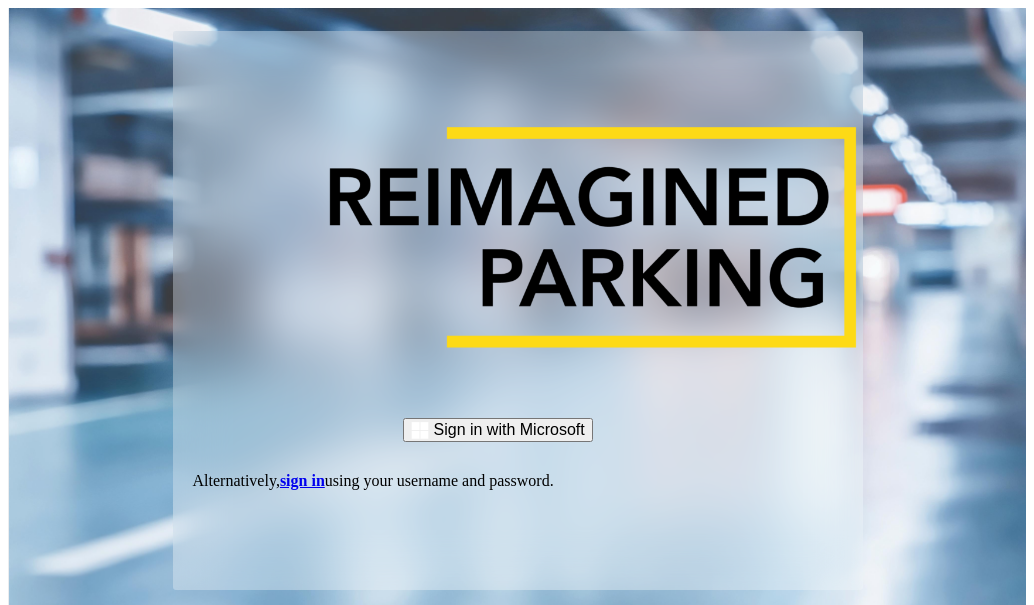 click on "sign in" at bounding box center (302, 480) 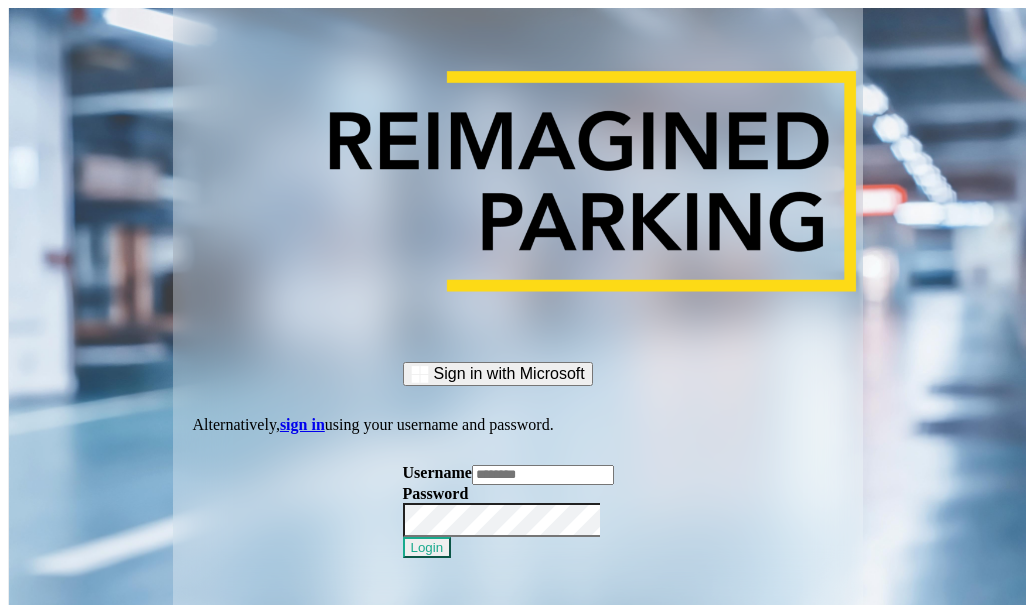 click on "Username" at bounding box center [437, 472] 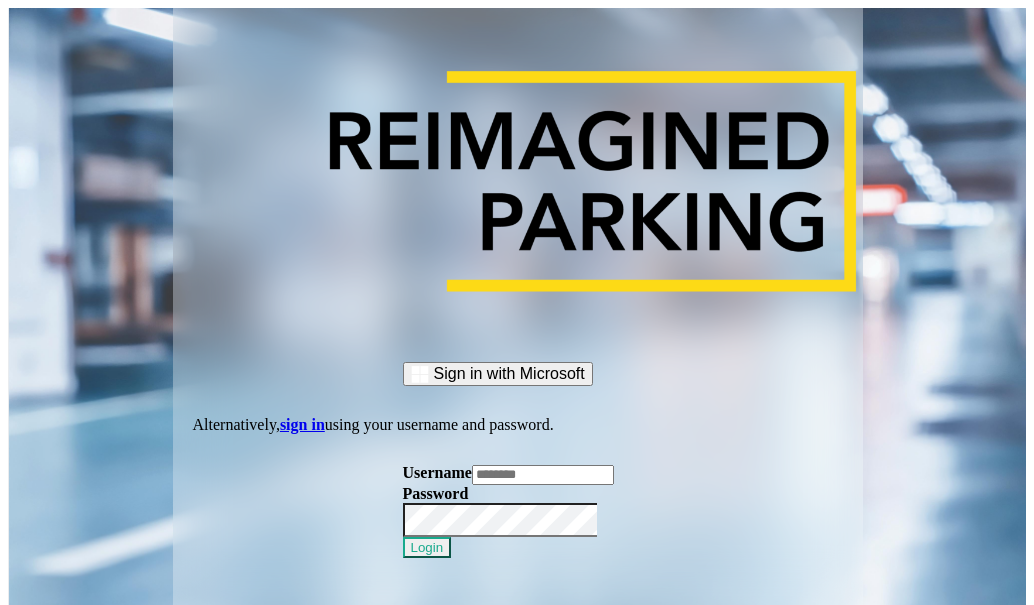 click at bounding box center [543, 475] 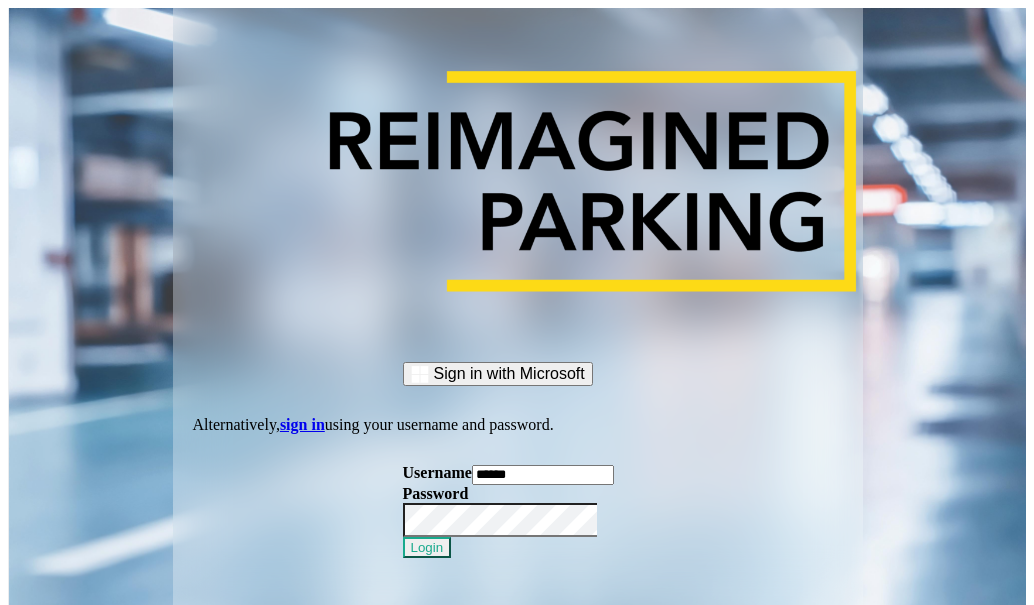 type on "******" 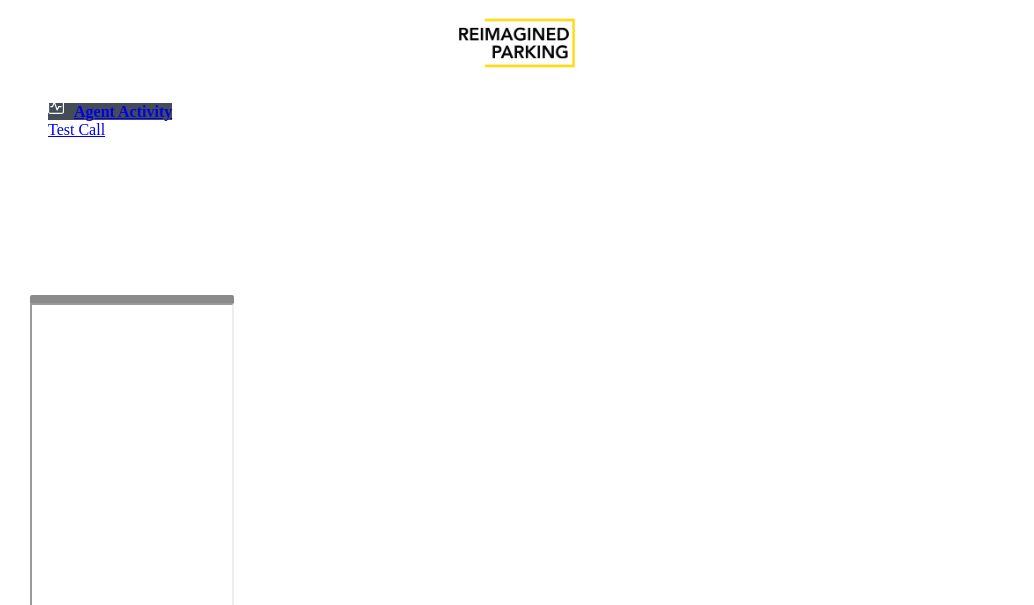 click at bounding box center (132, 531) 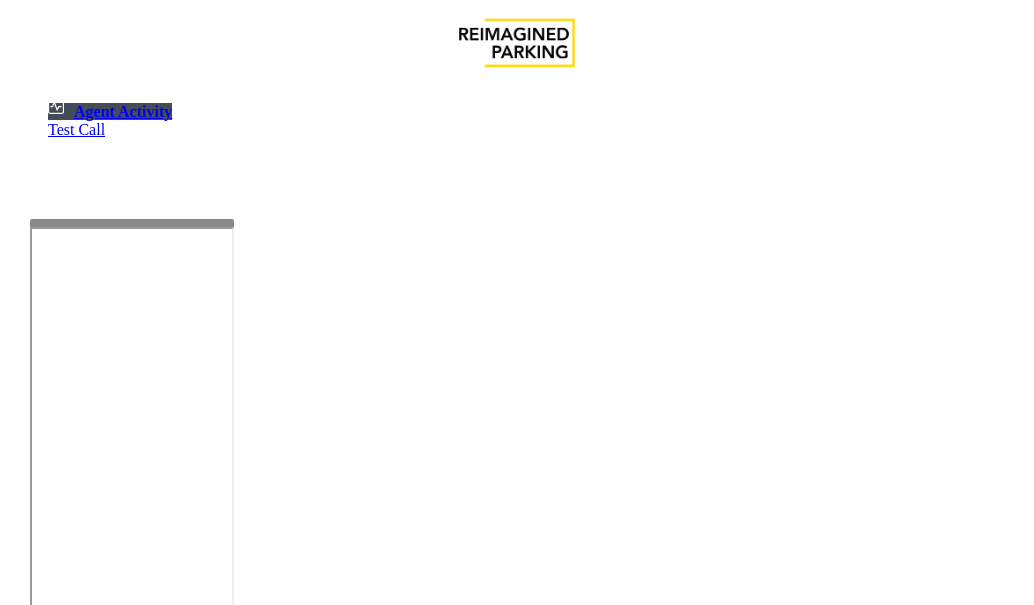 click at bounding box center (132, 223) 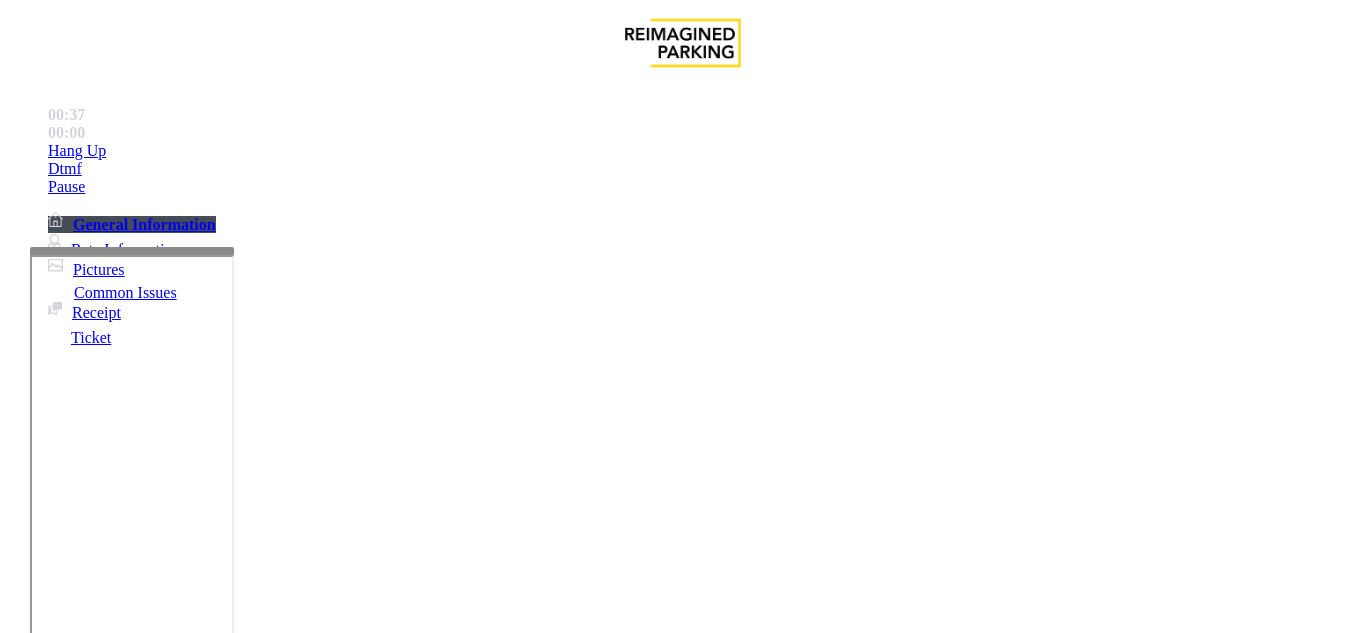scroll, scrollTop: 200, scrollLeft: 0, axis: vertical 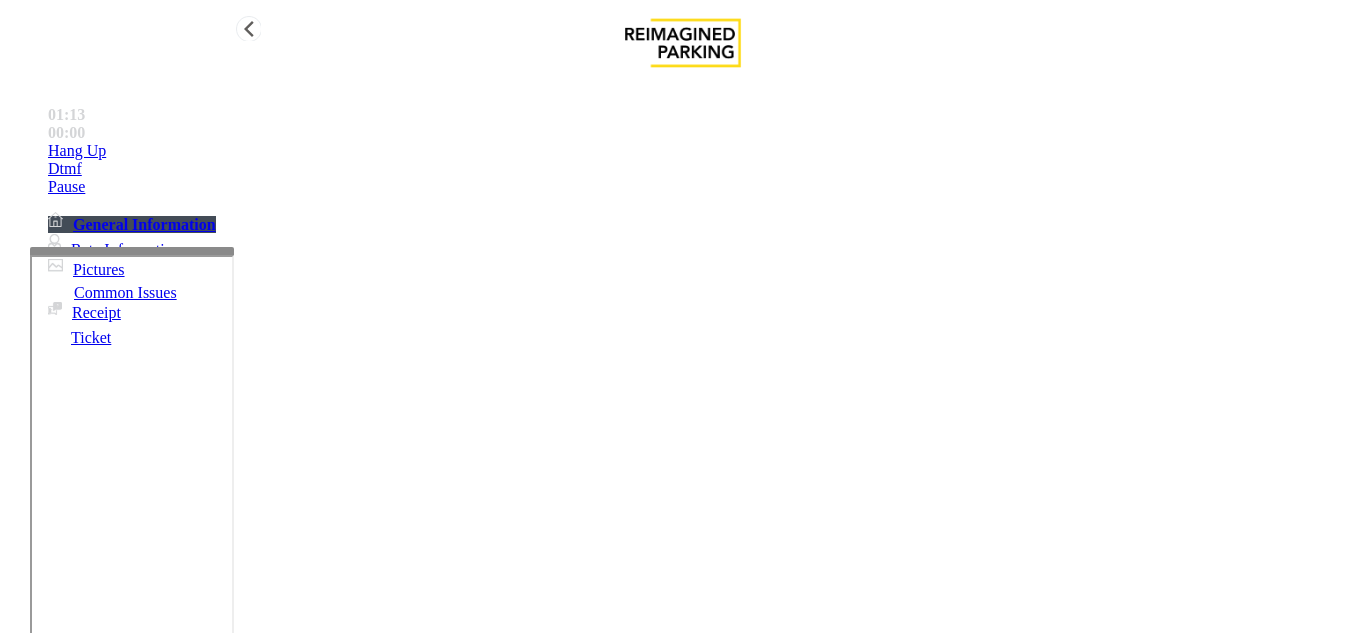 click on "Hang Up" at bounding box center [703, 151] 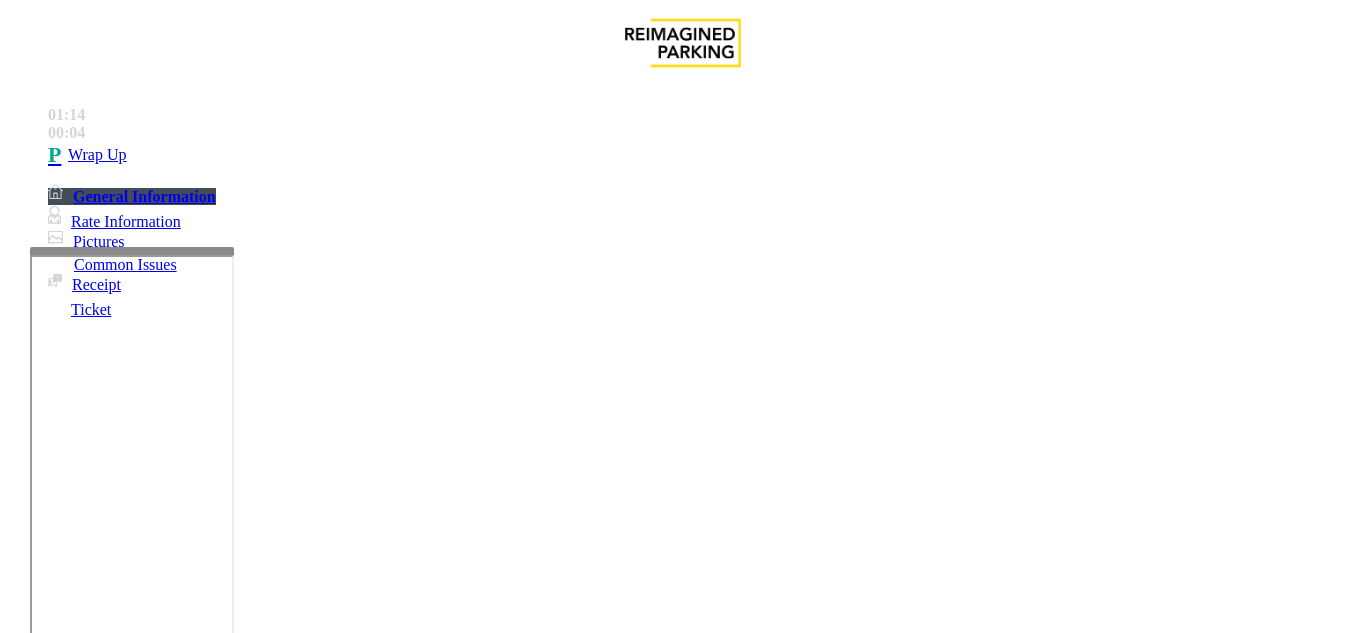 click on "Services" at bounding box center [687, 1286] 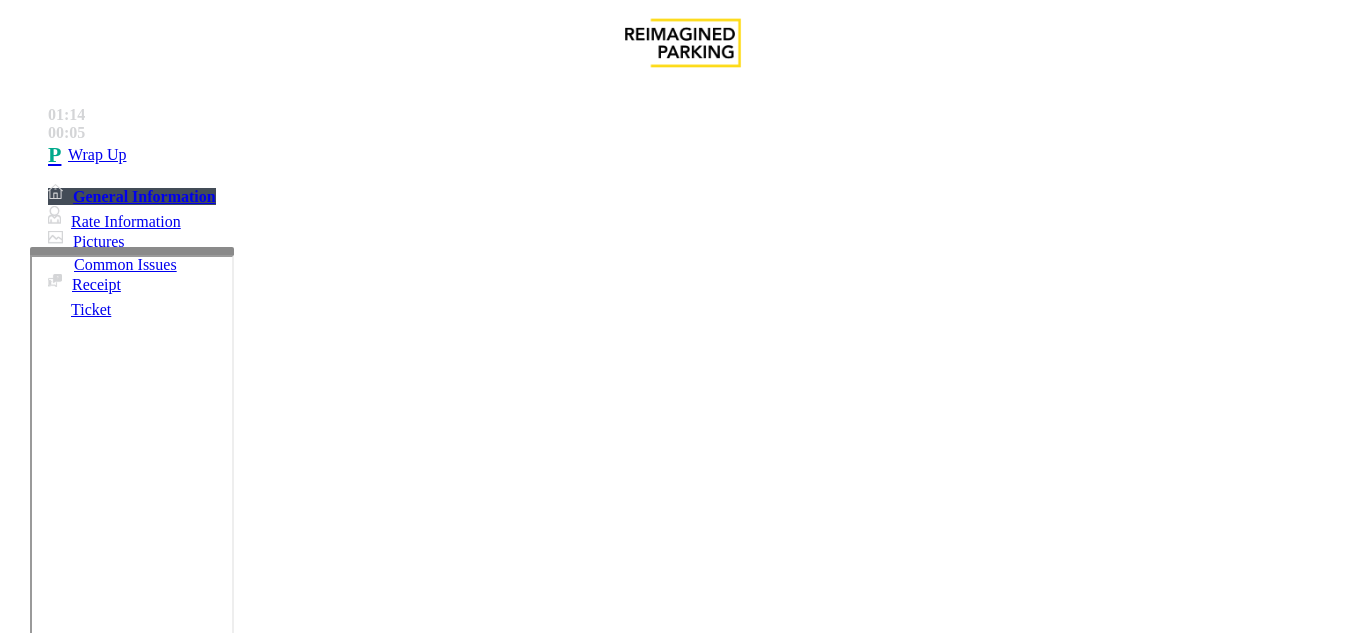 click on "Issue" at bounding box center [42, 1253] 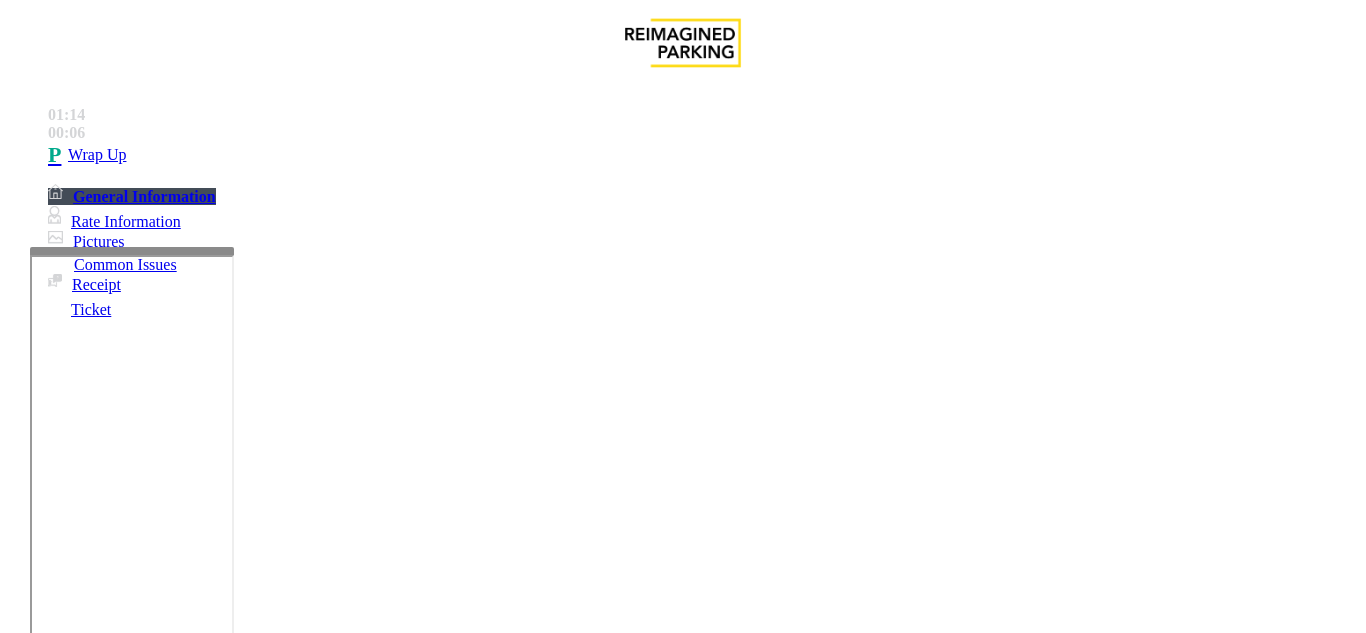 click on "General" at bounding box center (572, 1286) 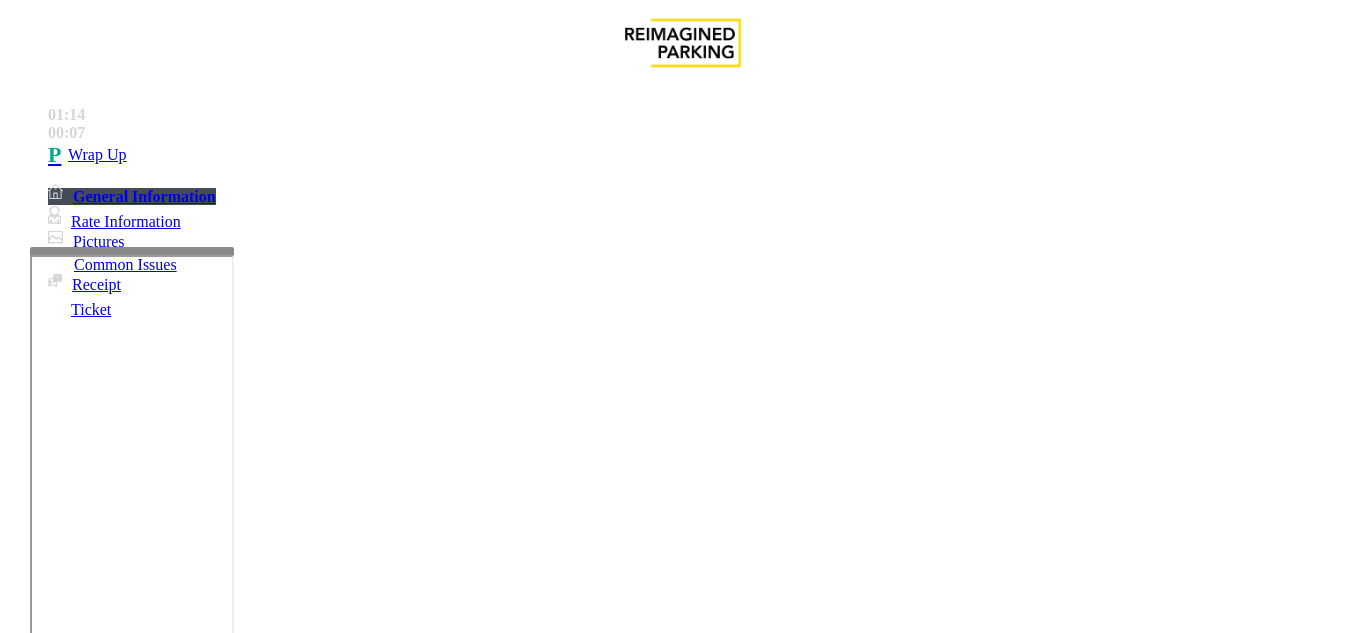 click on "Hours of operation" at bounding box center (179, 1286) 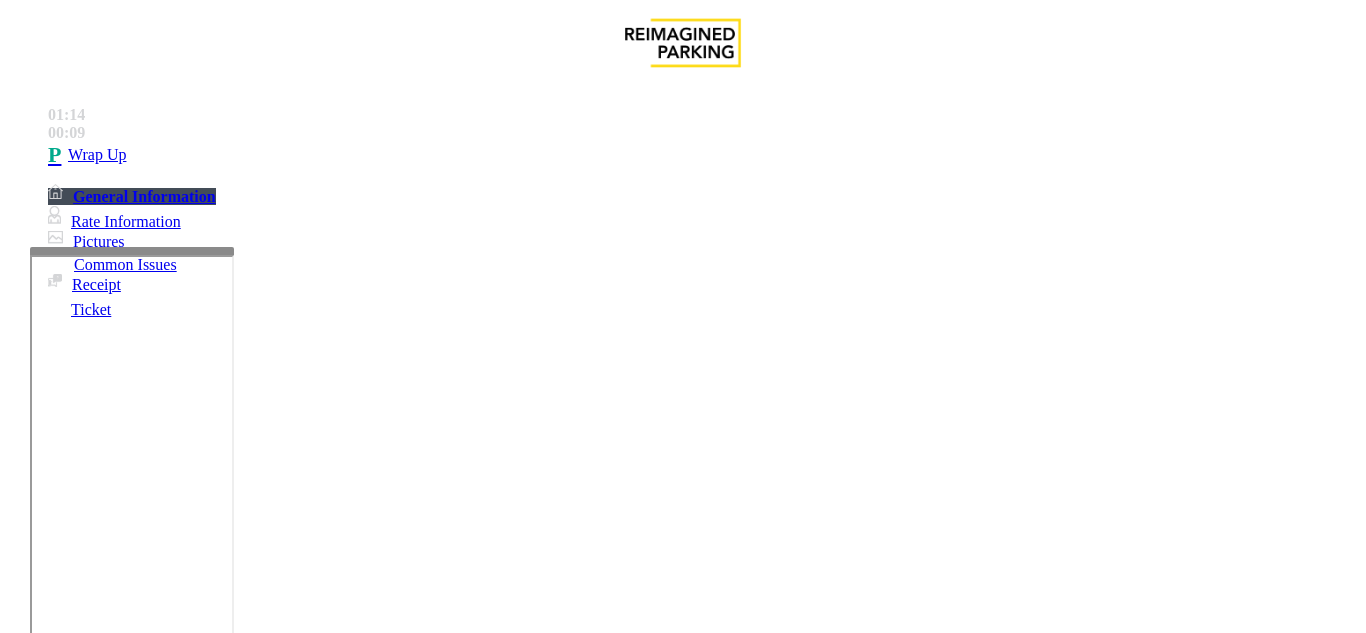 click on "Issue" at bounding box center [42, 1253] 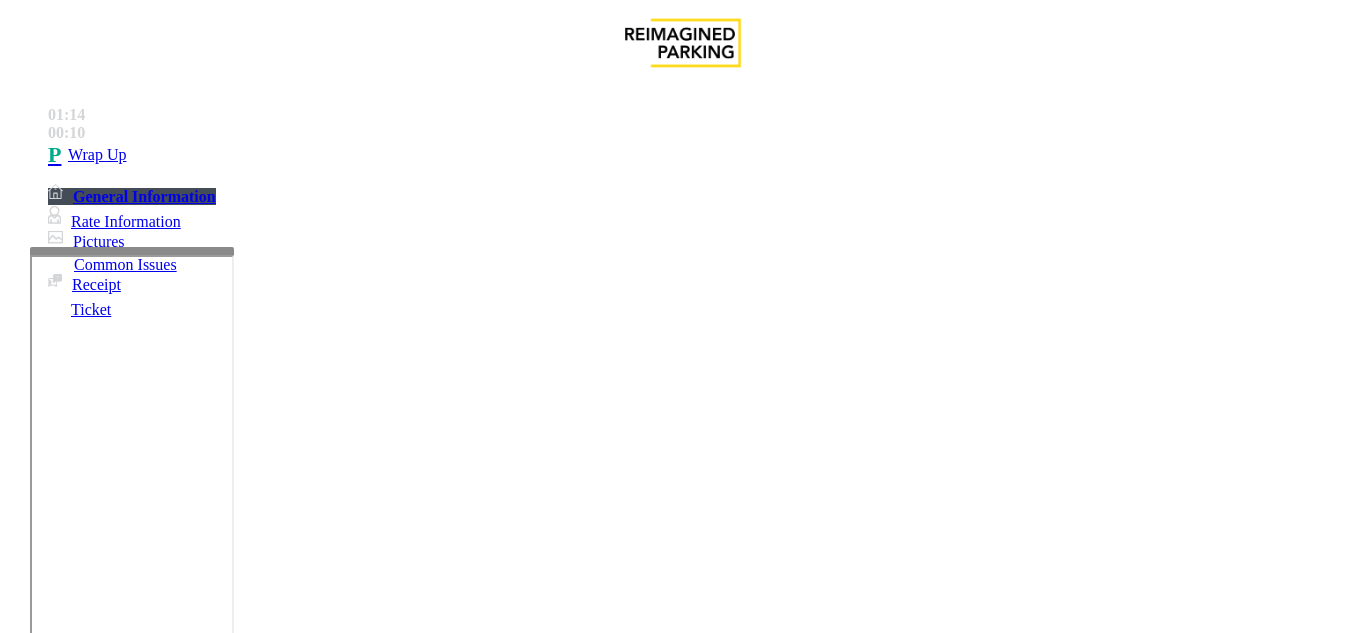 click on "General" at bounding box center (572, 1286) 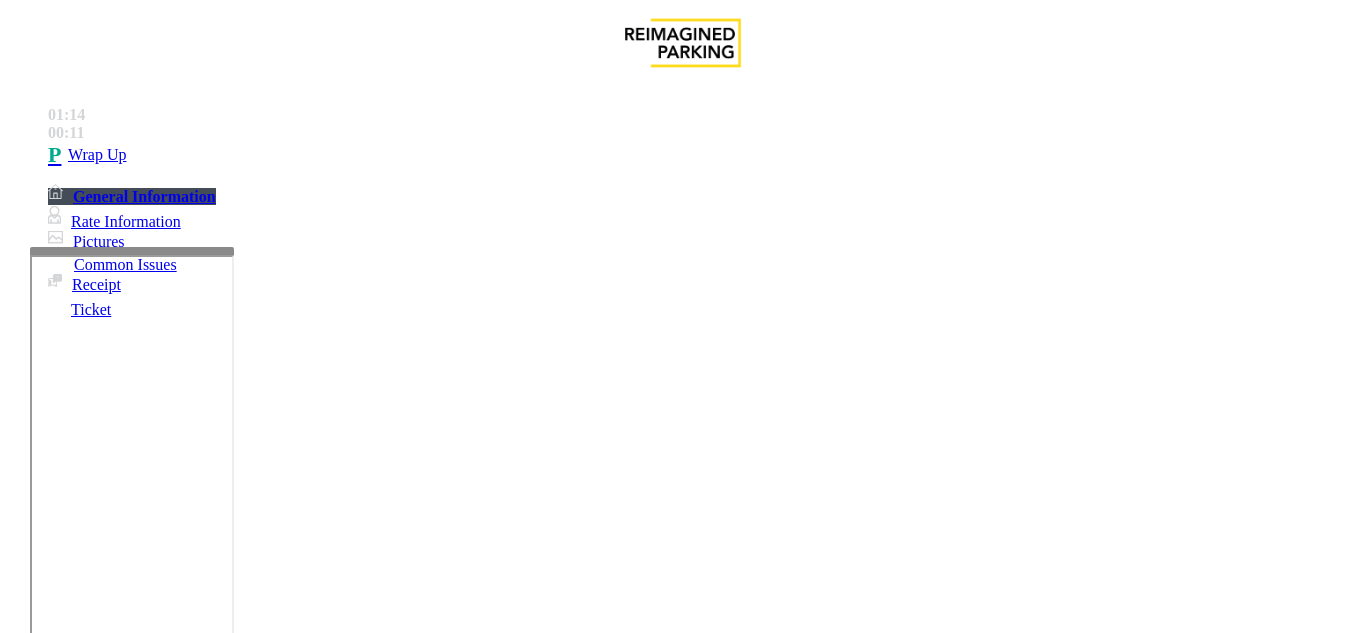 click on "Lot directions" at bounding box center [289, 1286] 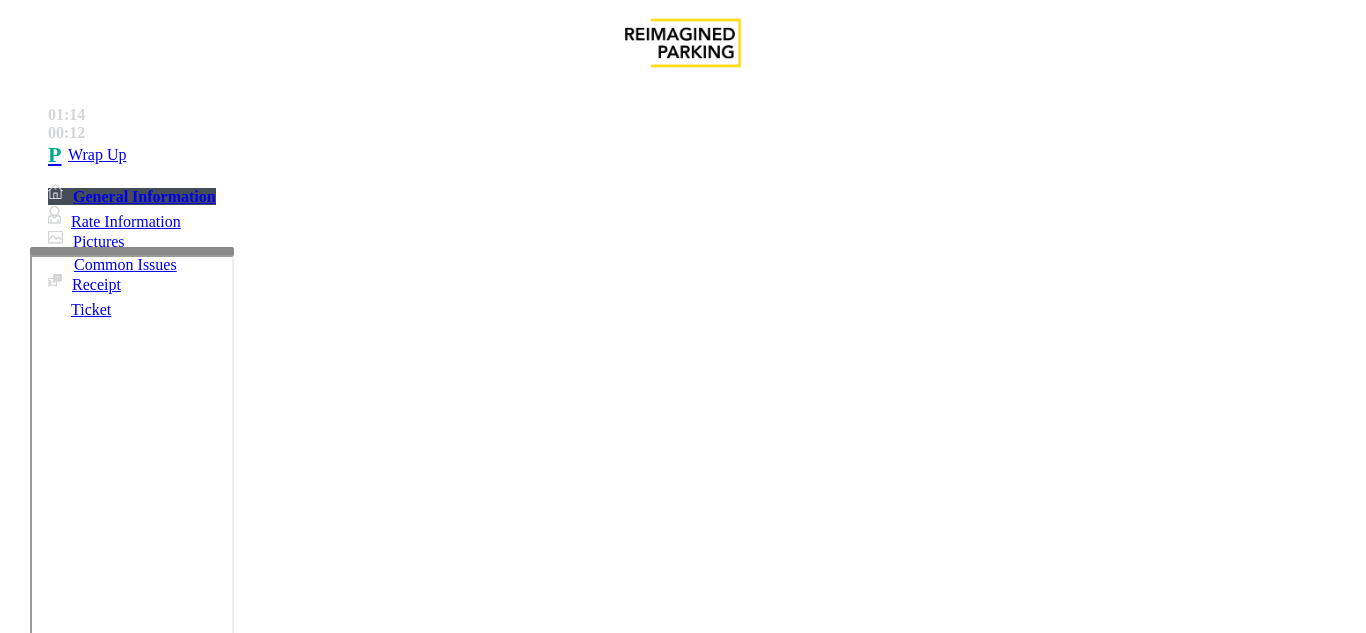 drag, startPoint x: 268, startPoint y: 157, endPoint x: 415, endPoint y: 188, distance: 150.23315 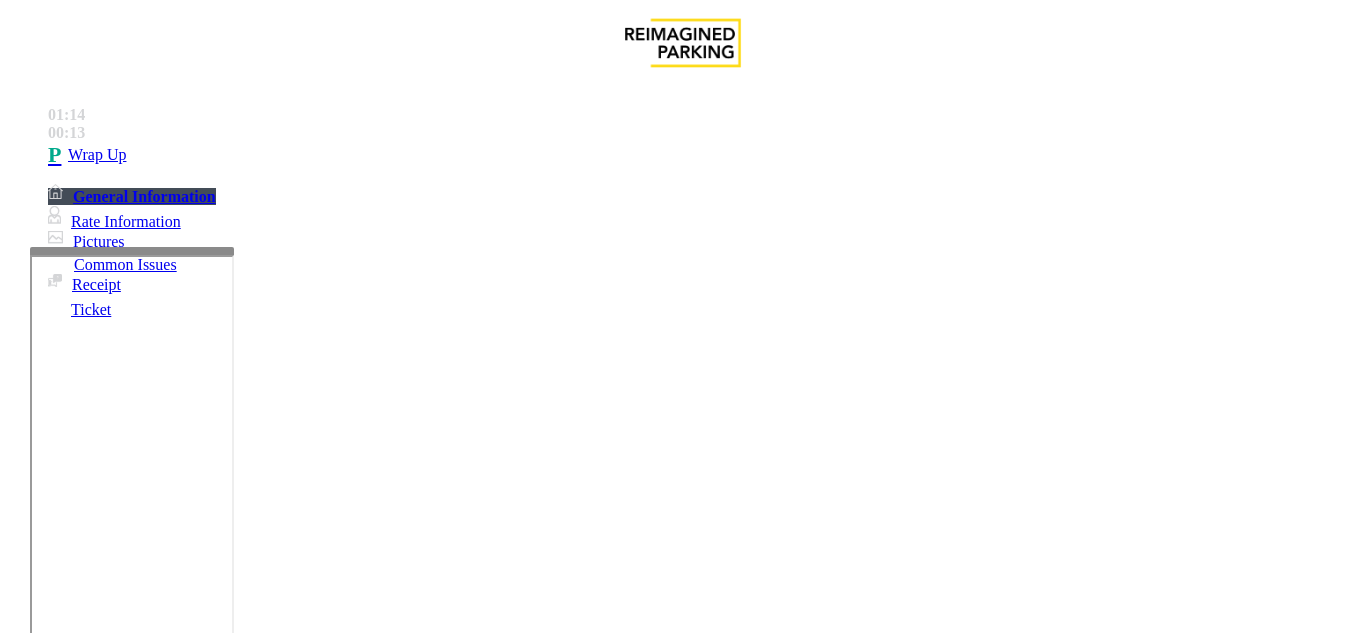 click at bounding box center (229, 1334) 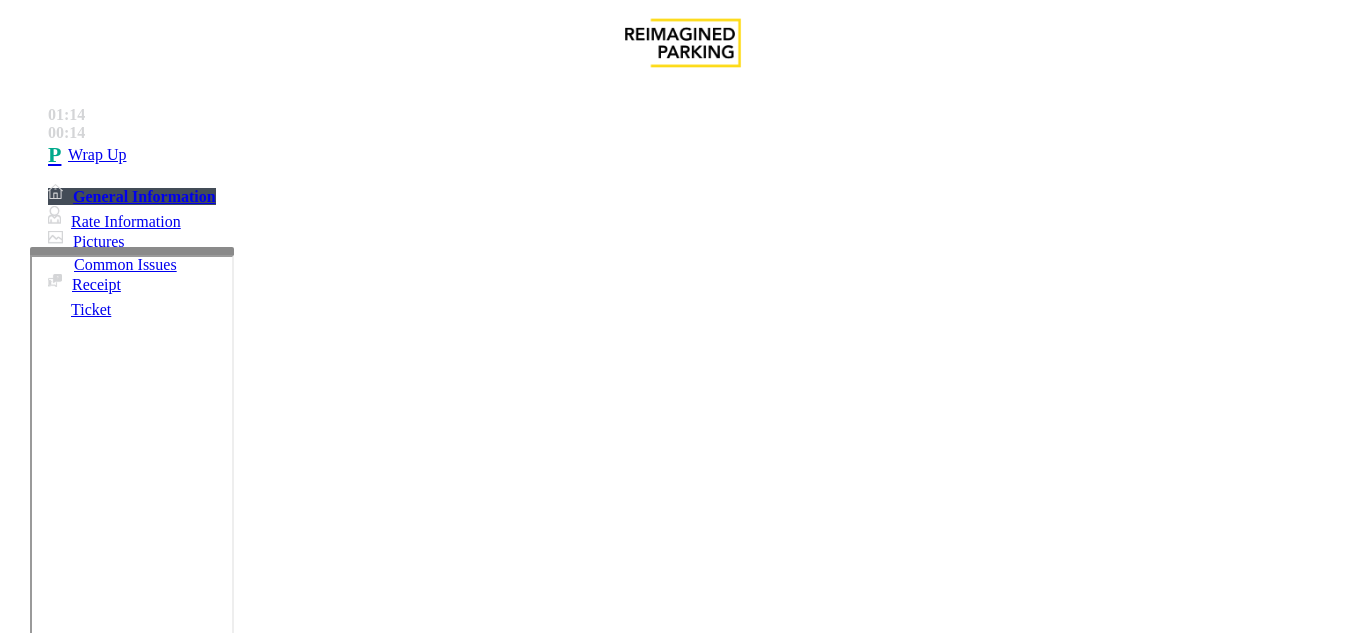 paste on "**********" 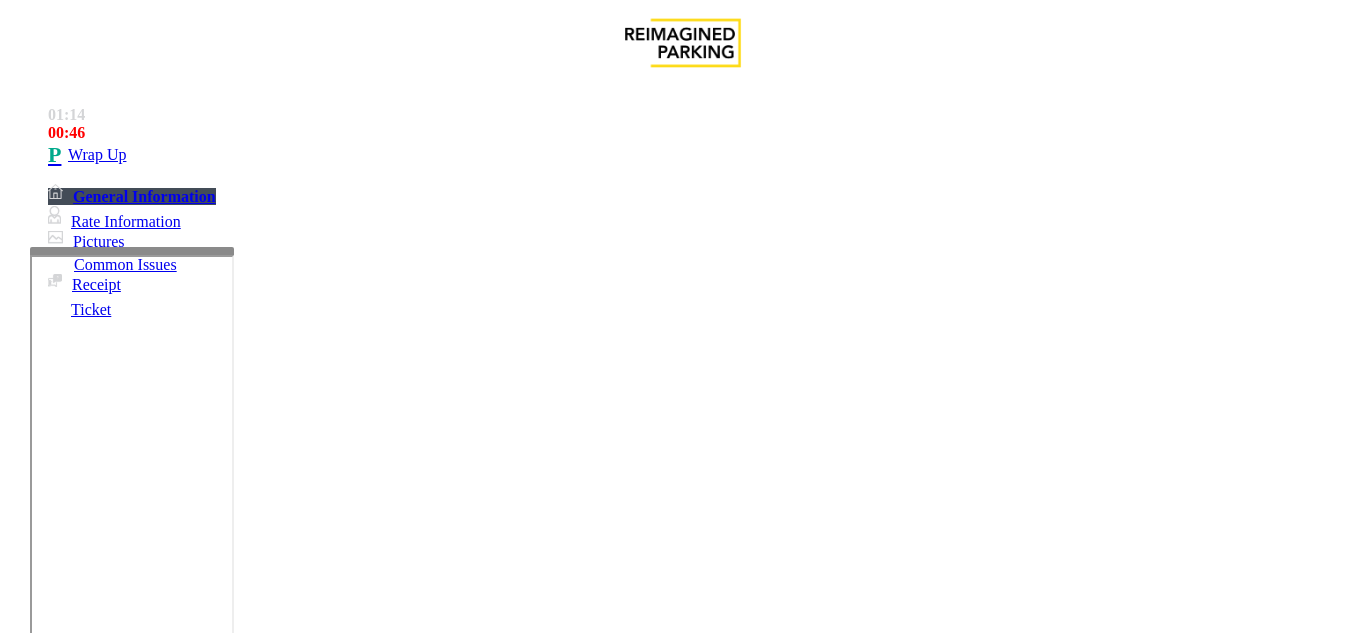 scroll, scrollTop: 57, scrollLeft: 0, axis: vertical 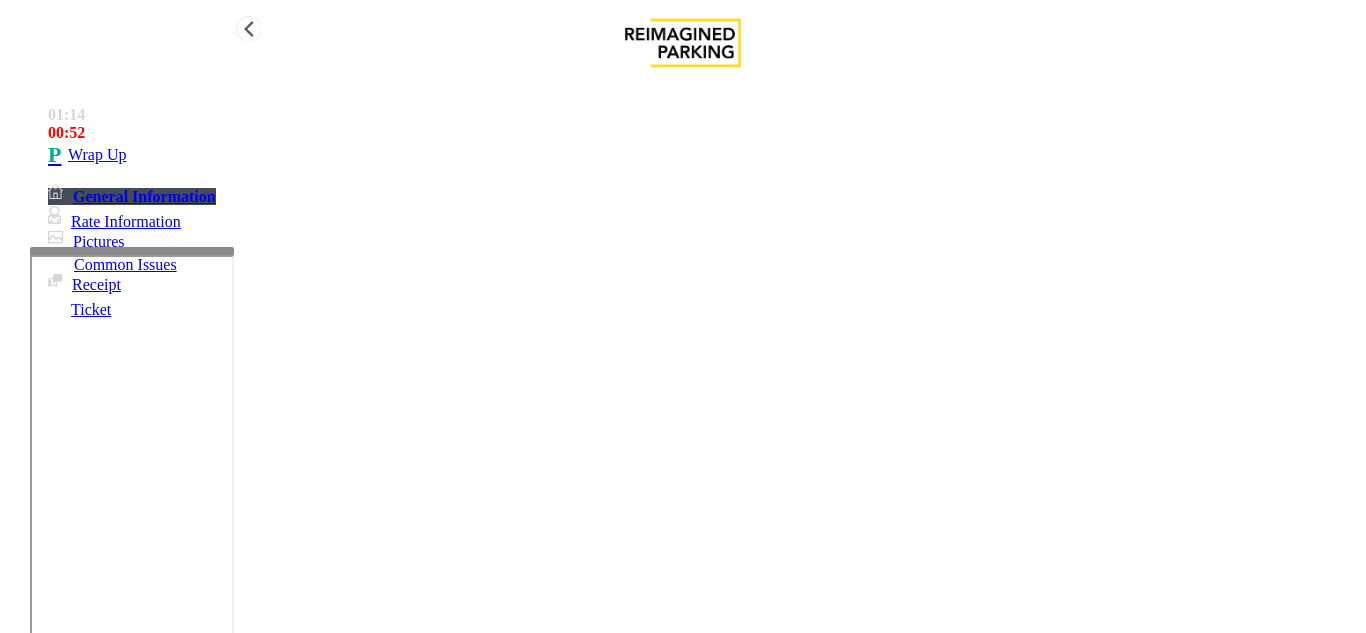 type on "**********" 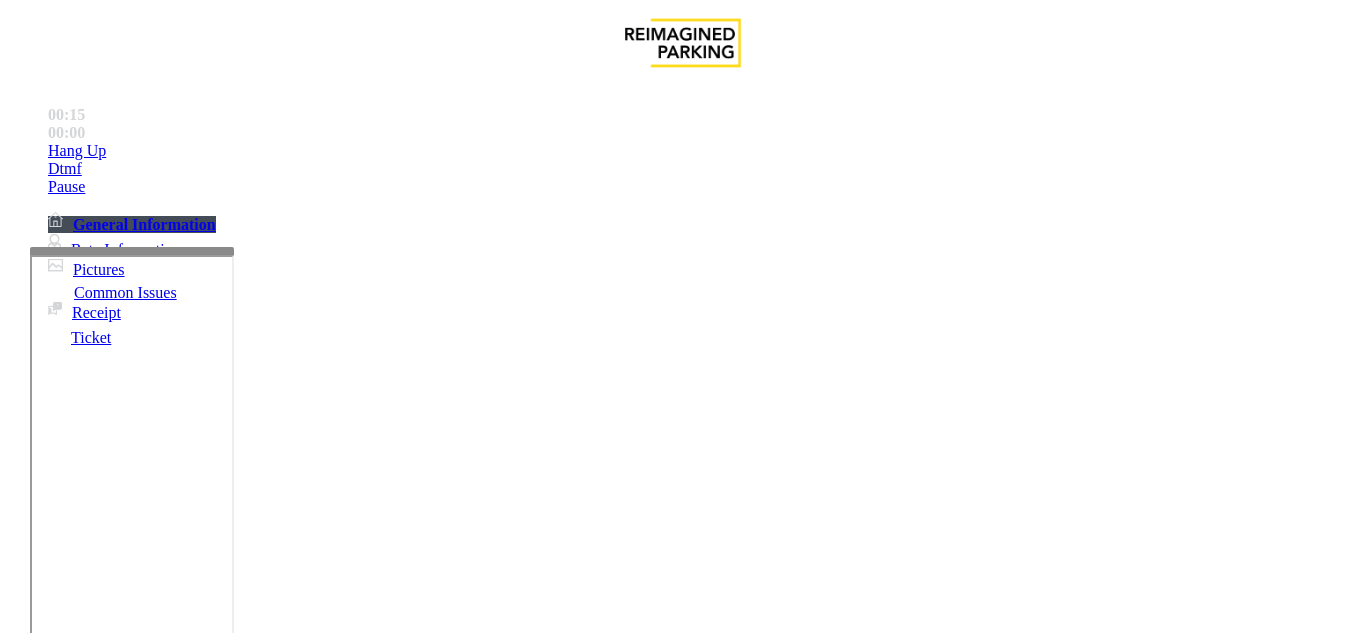 scroll, scrollTop: 700, scrollLeft: 0, axis: vertical 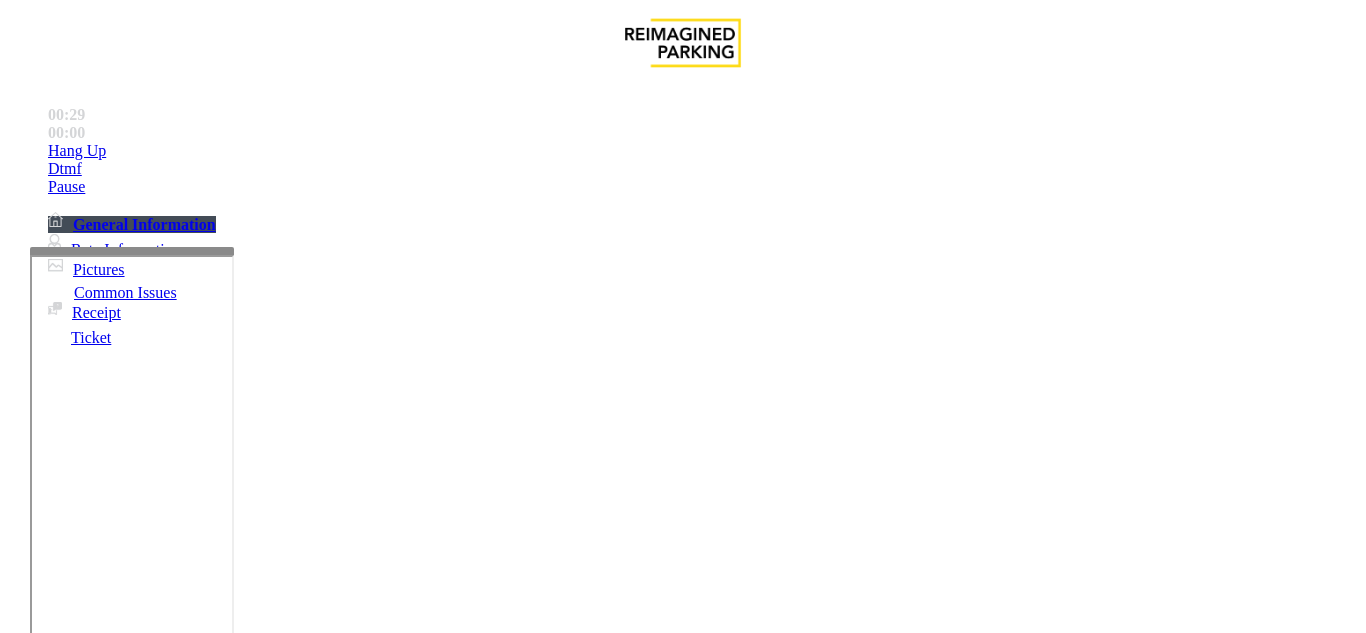 click on "Equipment Issue" at bounding box center [483, 1286] 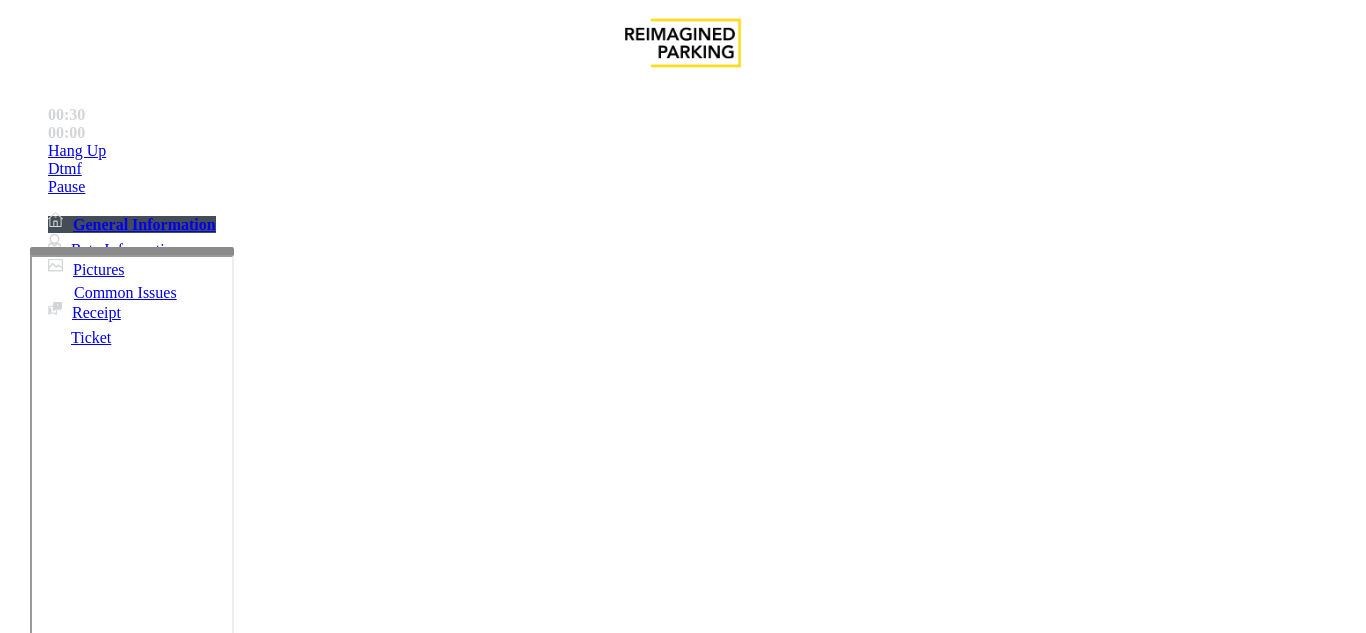 click on "Gate / Door Won't Open" at bounding box center (575, 1286) 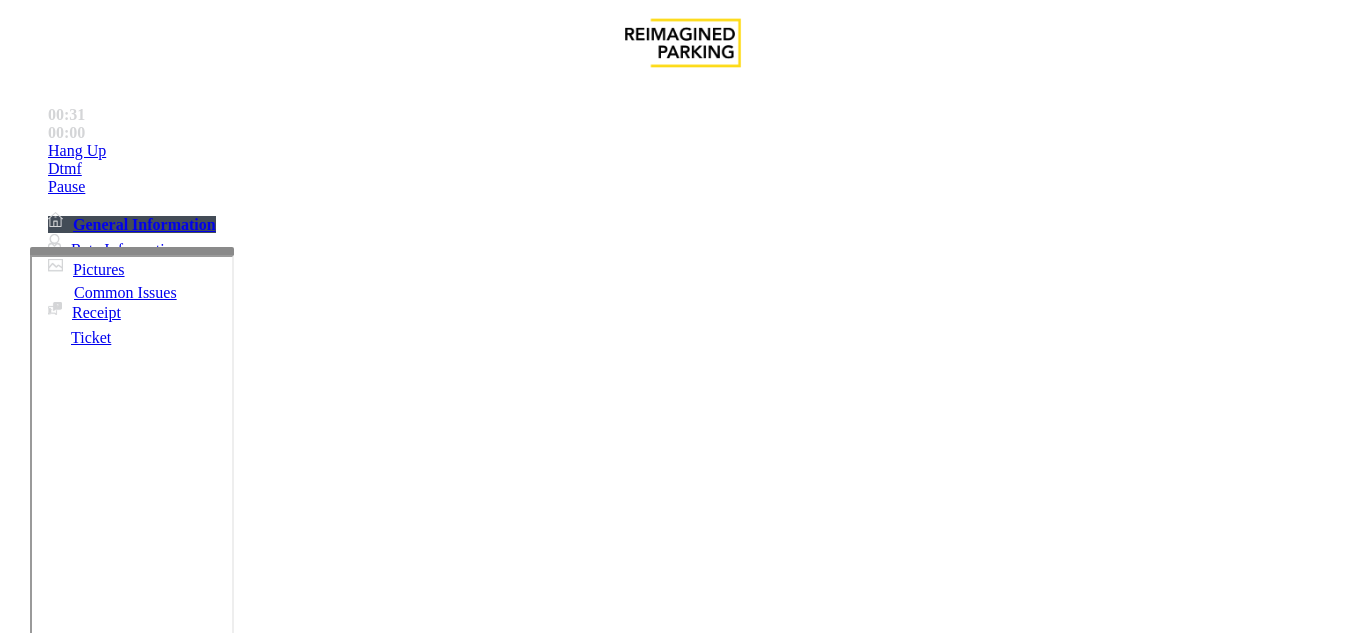 click on "Vend Gate" at bounding box center (69, 1735) 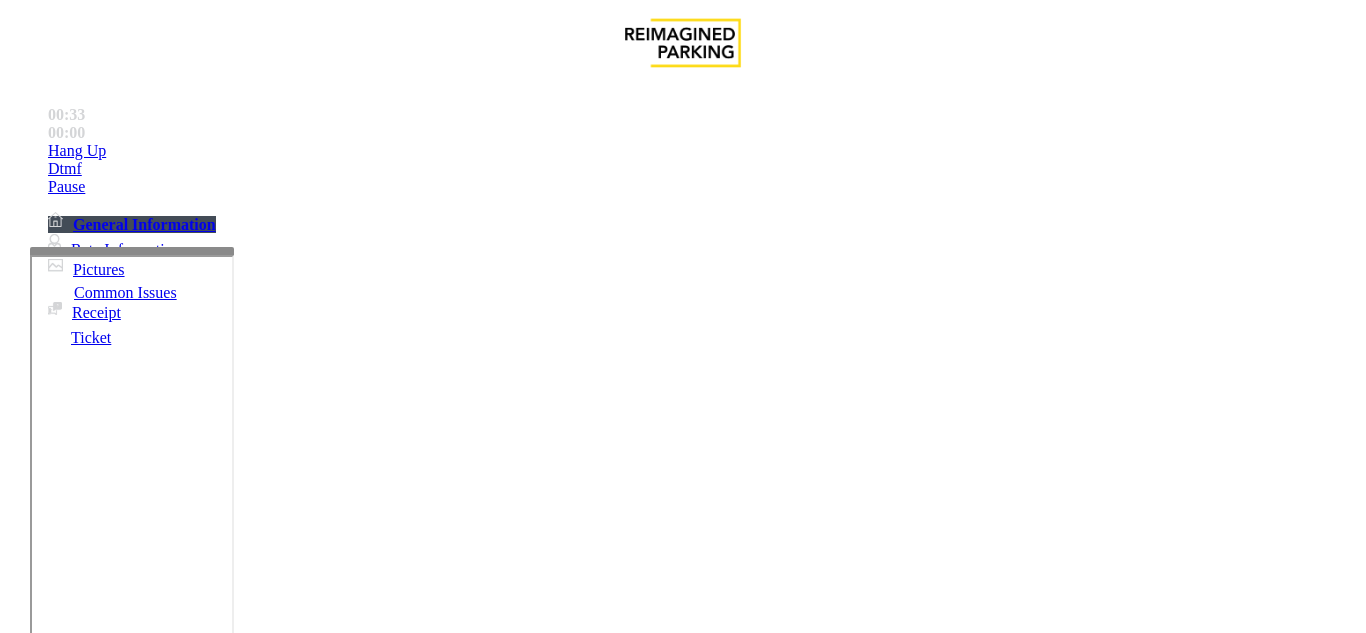 scroll, scrollTop: 200, scrollLeft: 0, axis: vertical 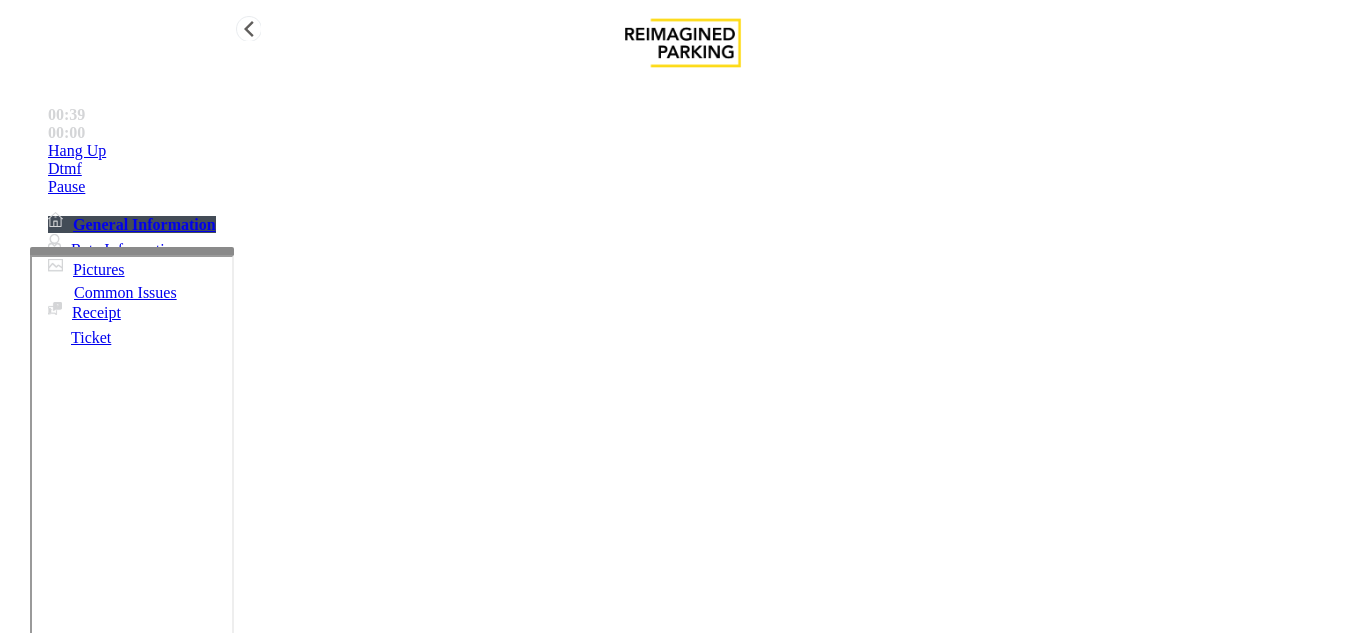 click on "Hang Up" at bounding box center [703, 151] 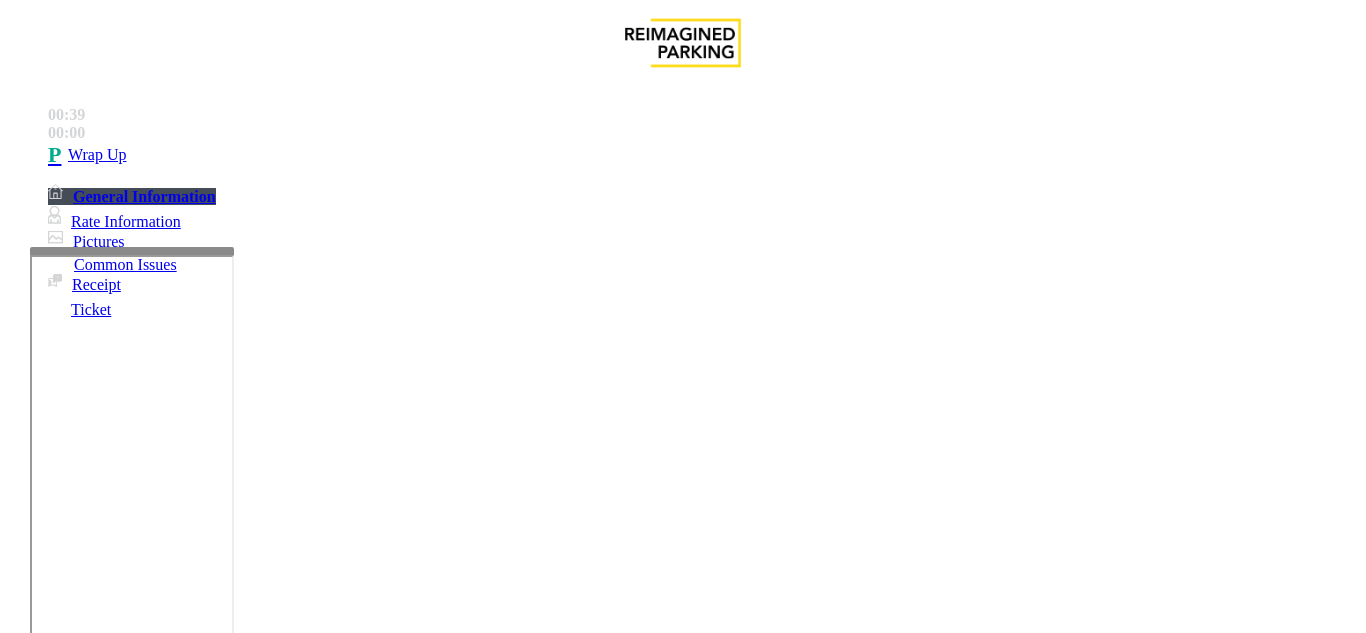 scroll, scrollTop: 300, scrollLeft: 0, axis: vertical 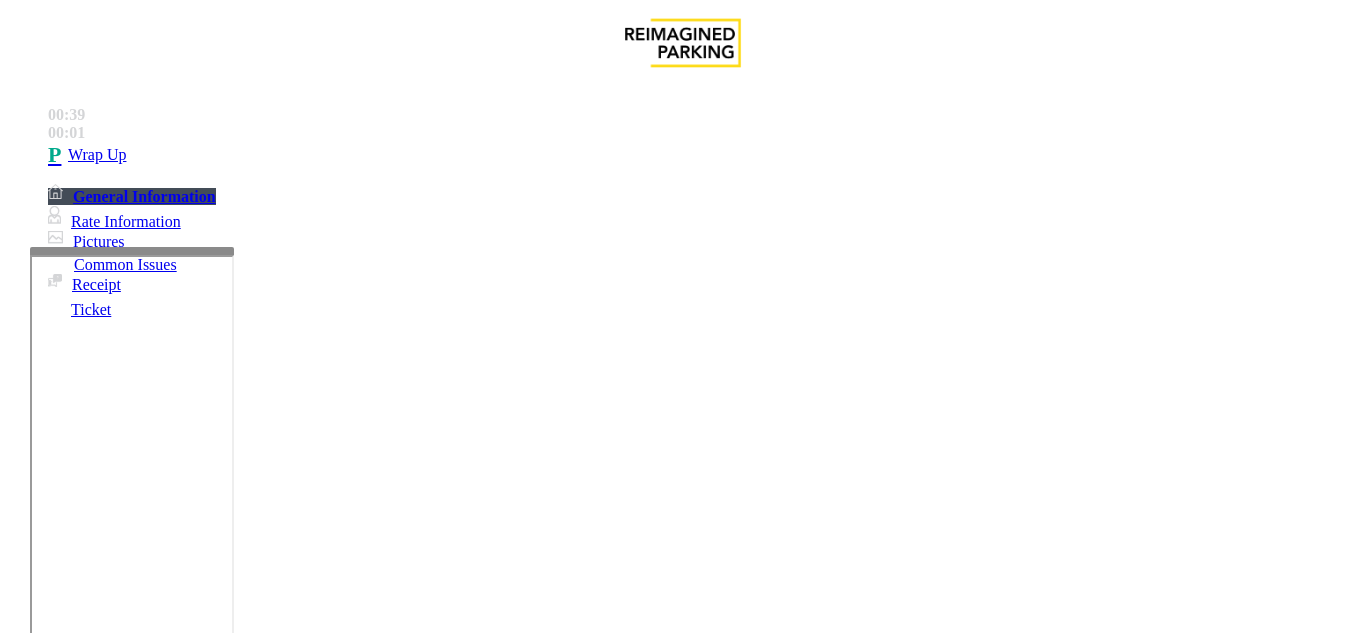 click at bounding box center (221, 1642) 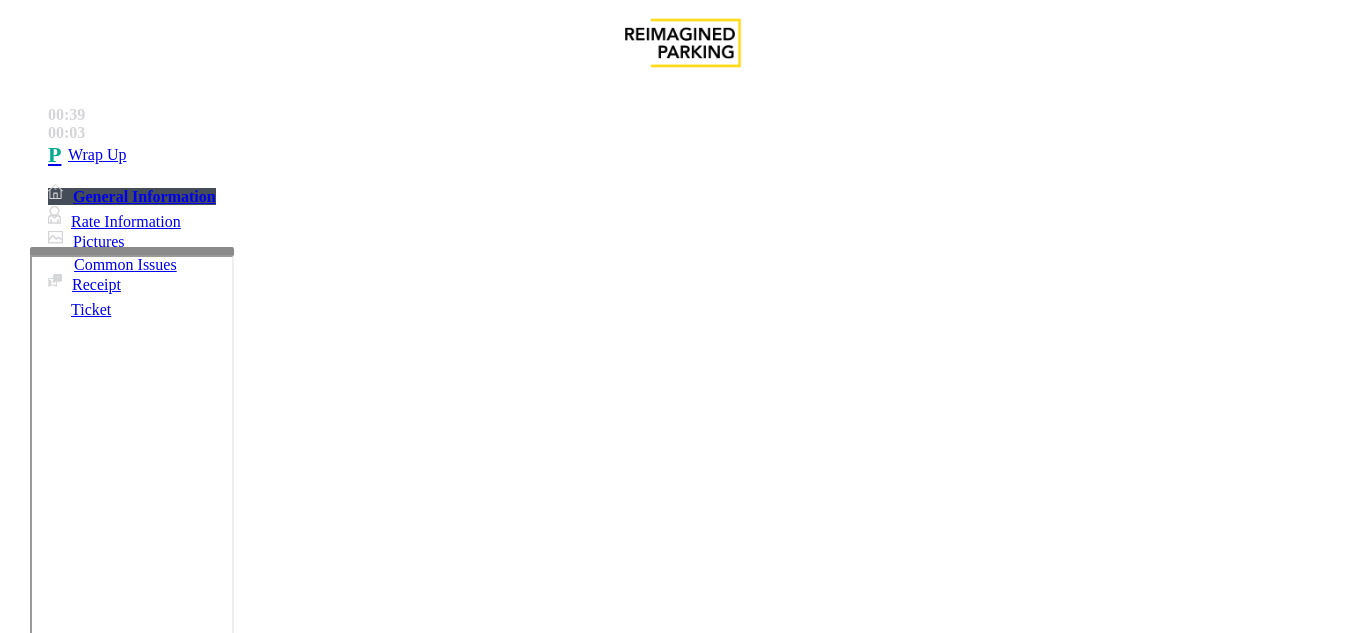 copy on "Issue  -  Equipment Issue Gate / Door Won't Open" 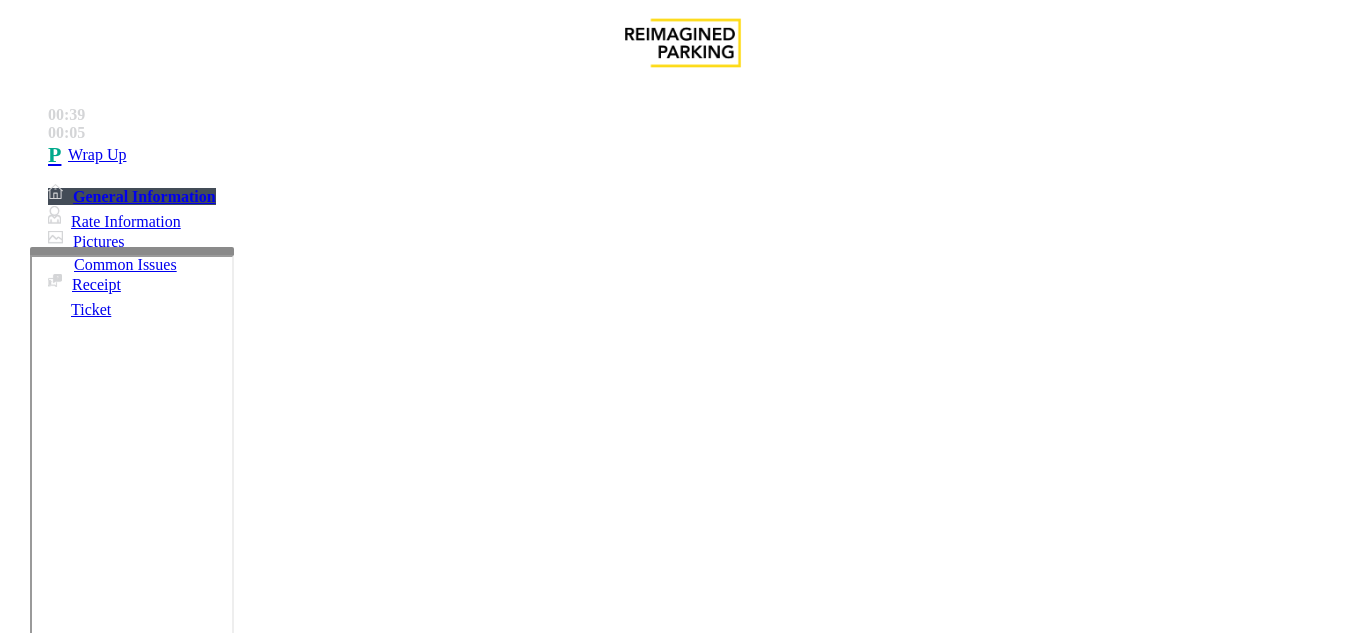 scroll, scrollTop: 269, scrollLeft: 0, axis: vertical 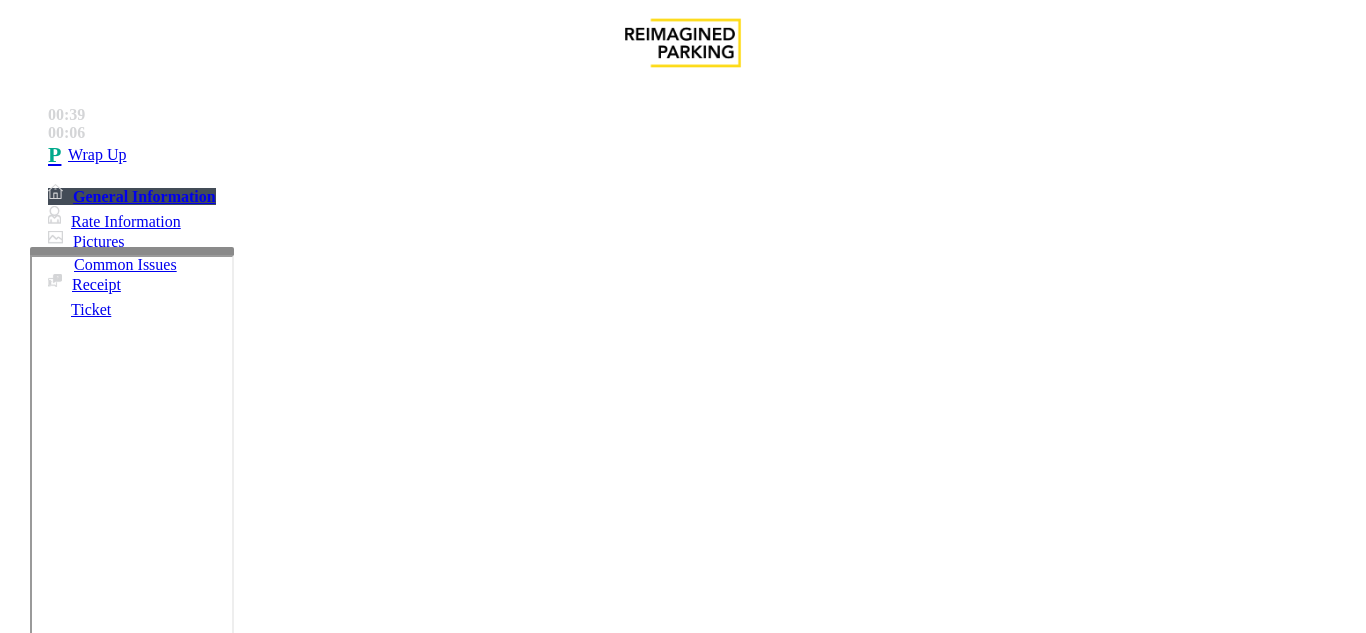 click at bounding box center (221, 1642) 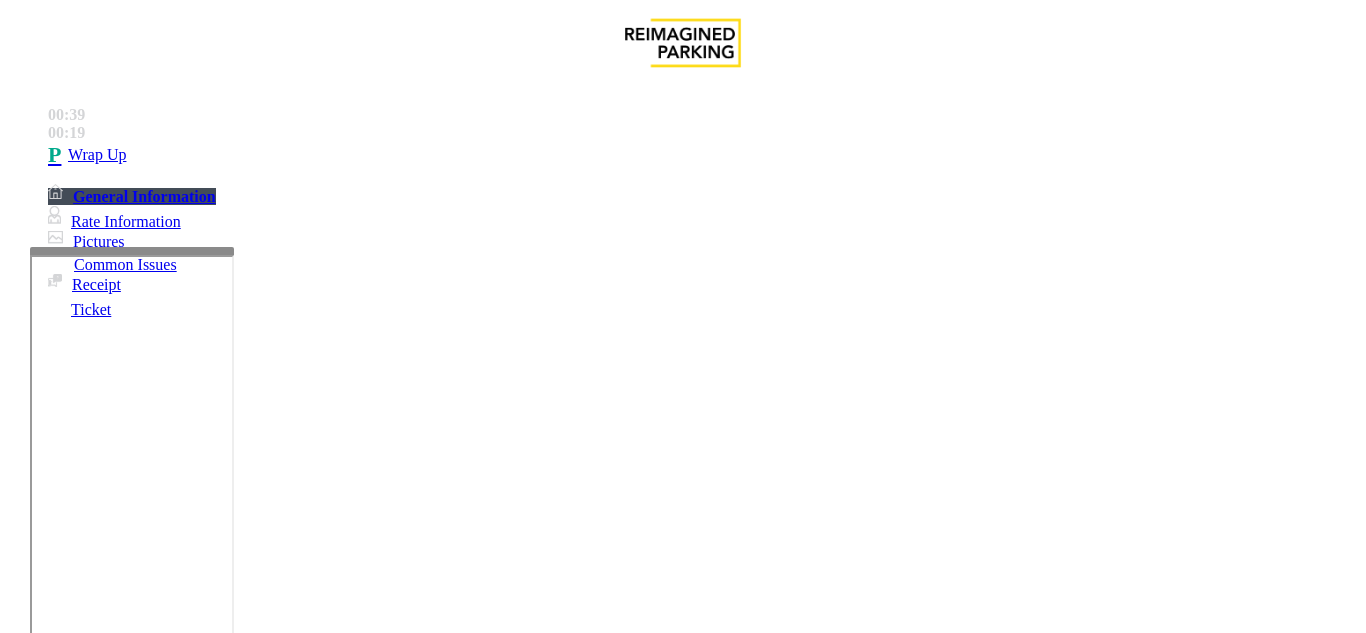 scroll, scrollTop: 21, scrollLeft: 0, axis: vertical 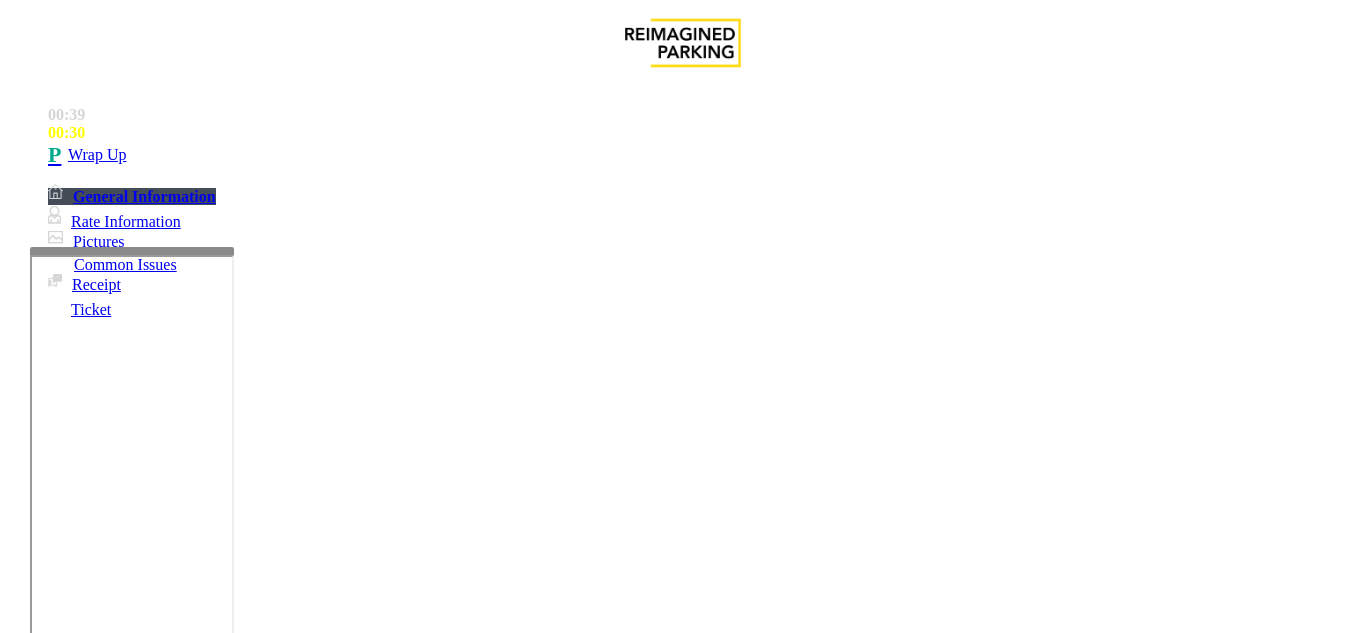 paste on "**********" 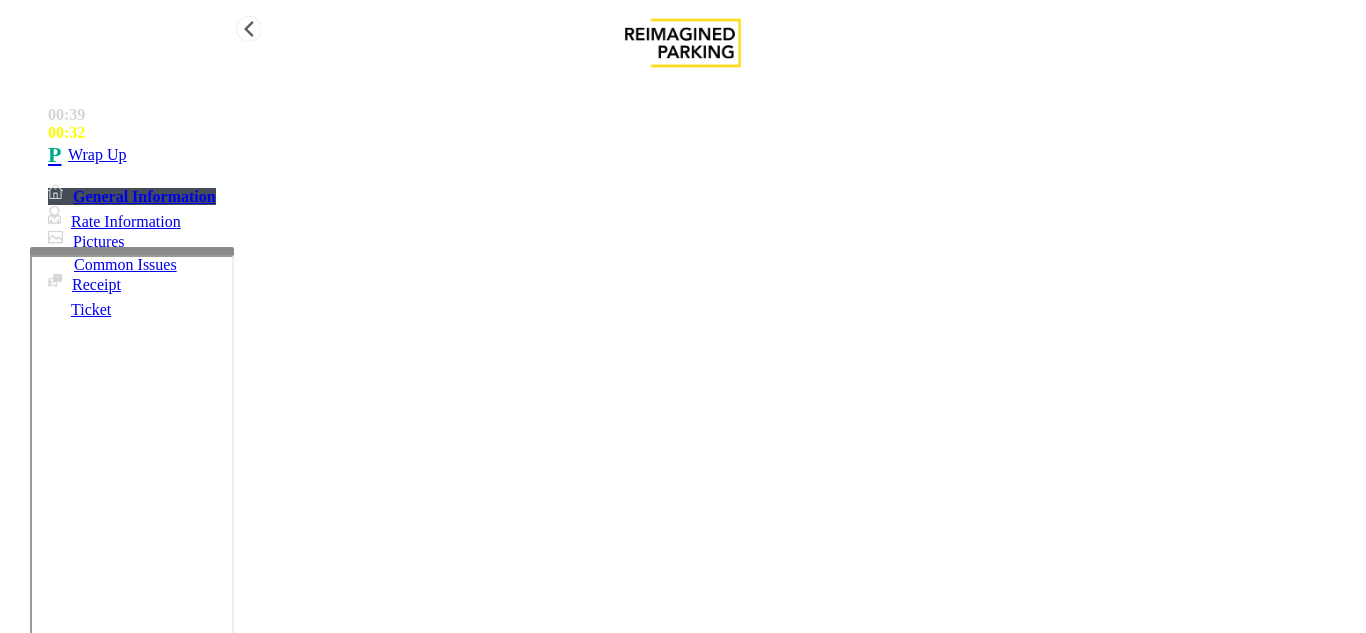 type on "**********" 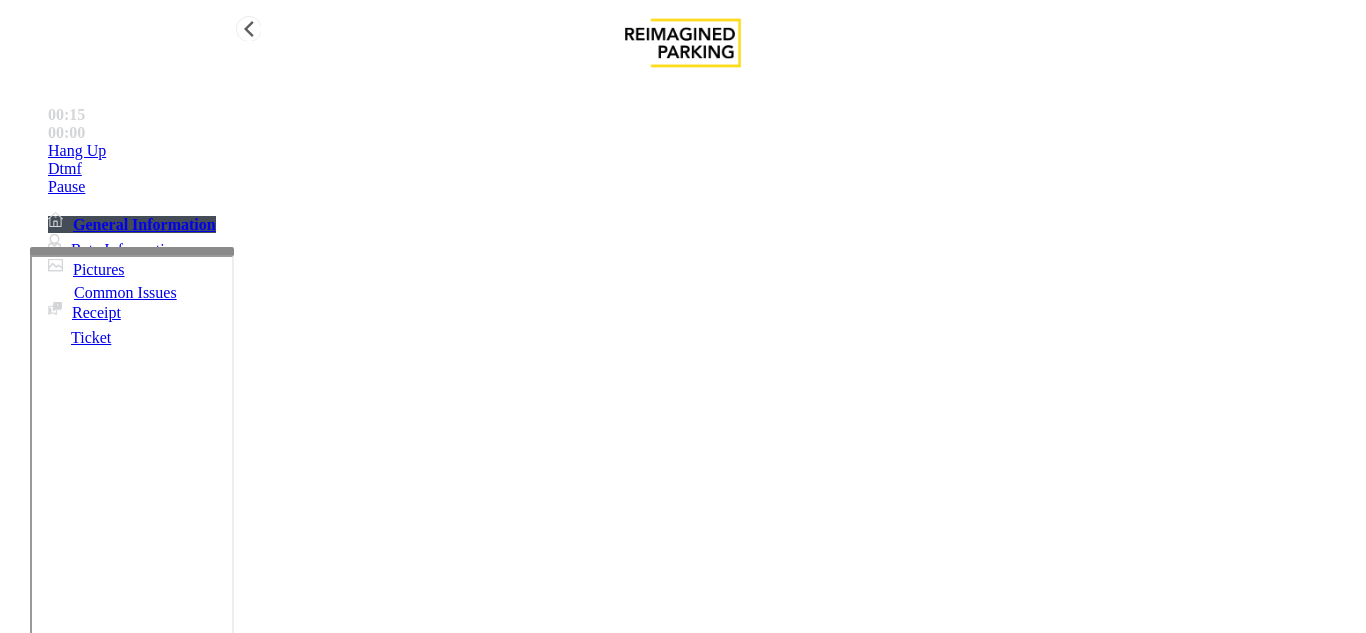 click on "Hang Up" at bounding box center (703, 151) 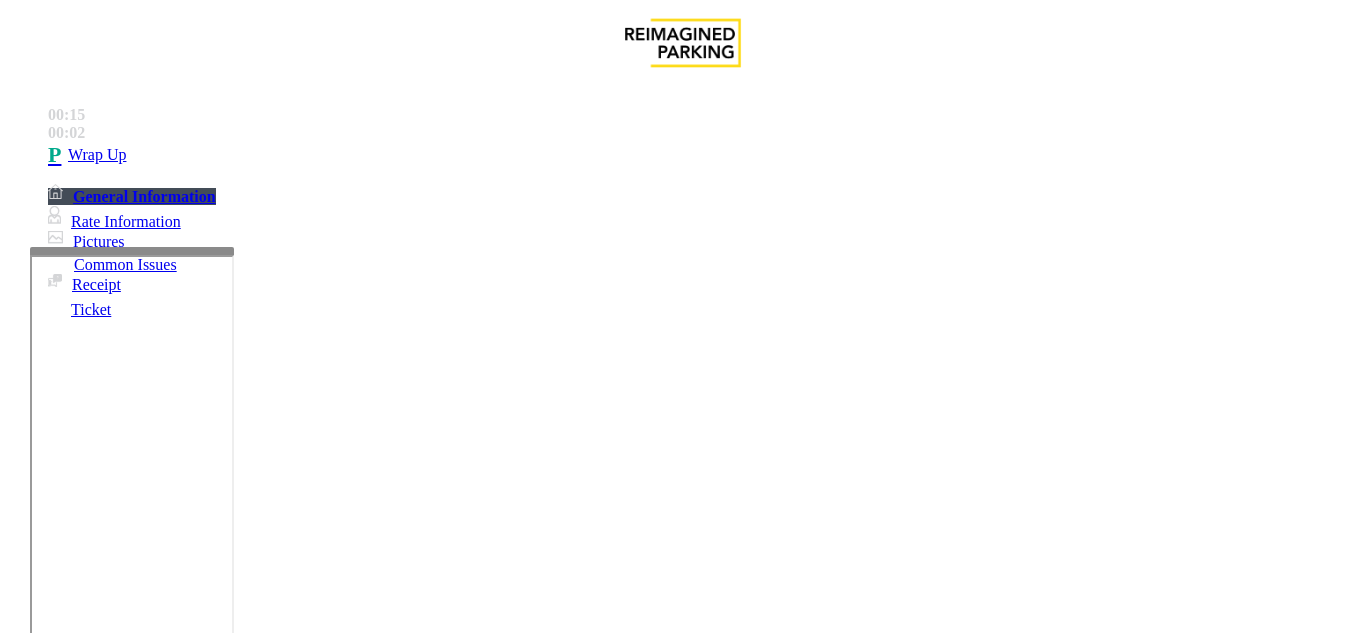 click on "Intercom Issue/No Response" at bounding box center (929, 1286) 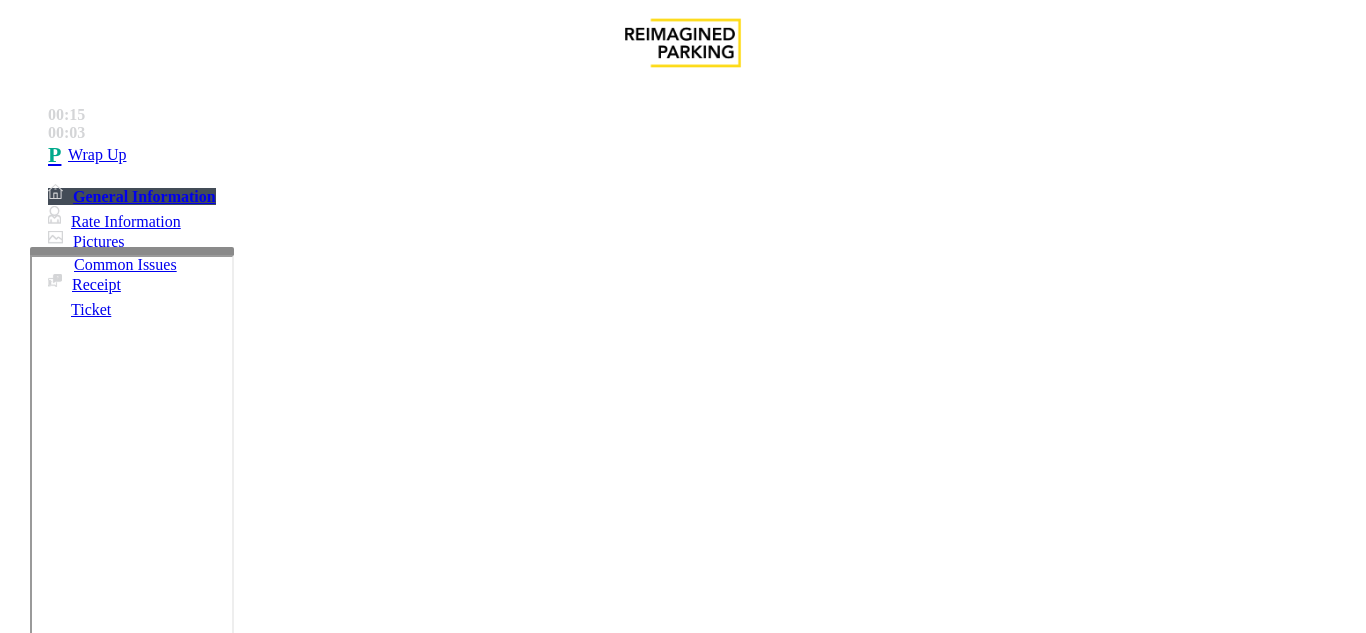 click on "No Response/Unable to hear parker" at bounding box center [142, 1286] 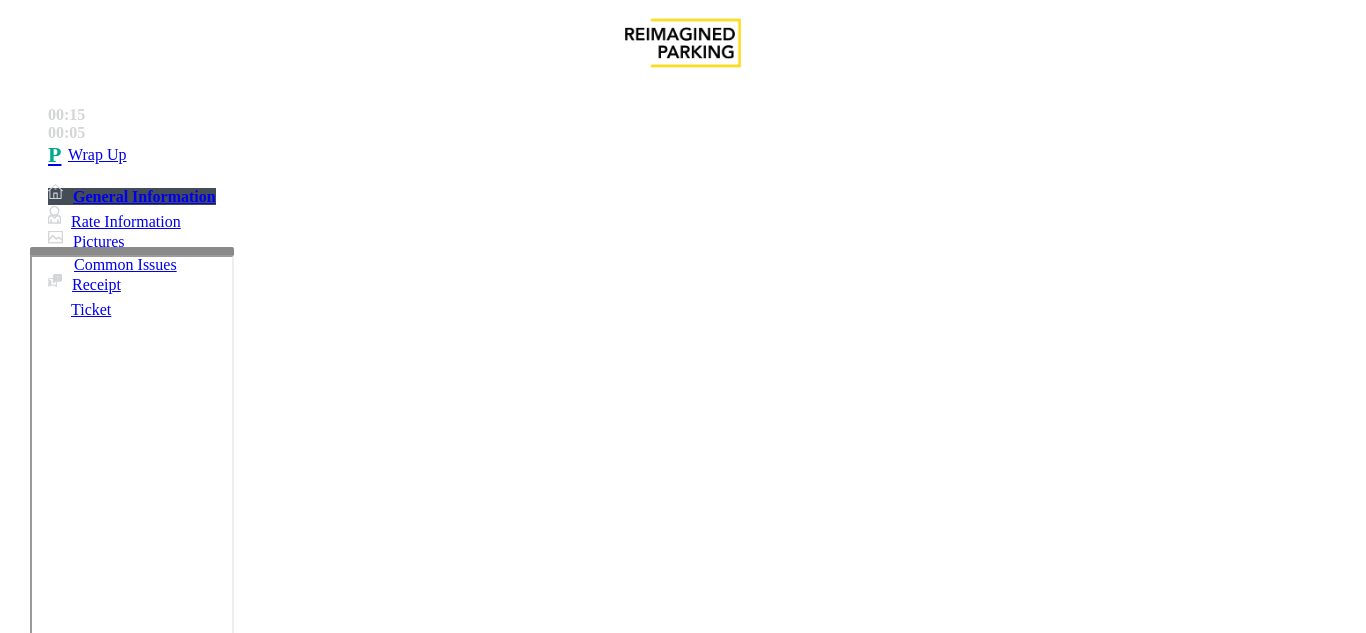 copy on "Issue  -  Intercom Issue/No Response No Response/Unable to hear parker" 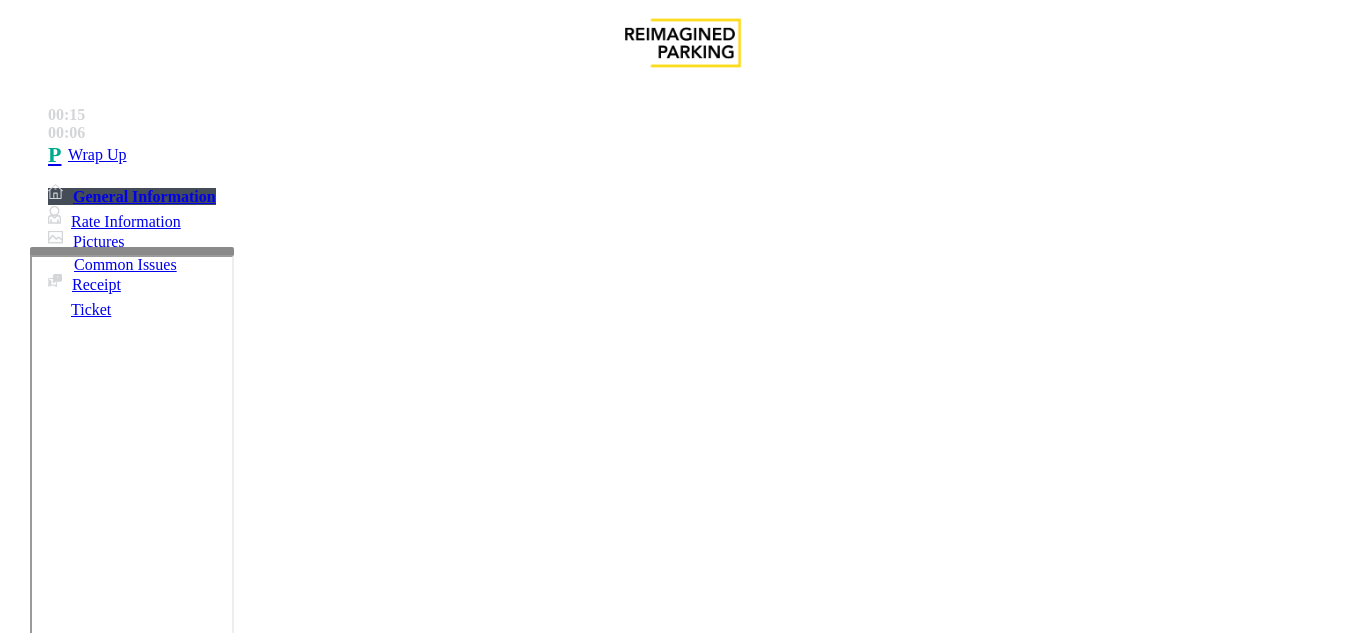 paste on "**********" 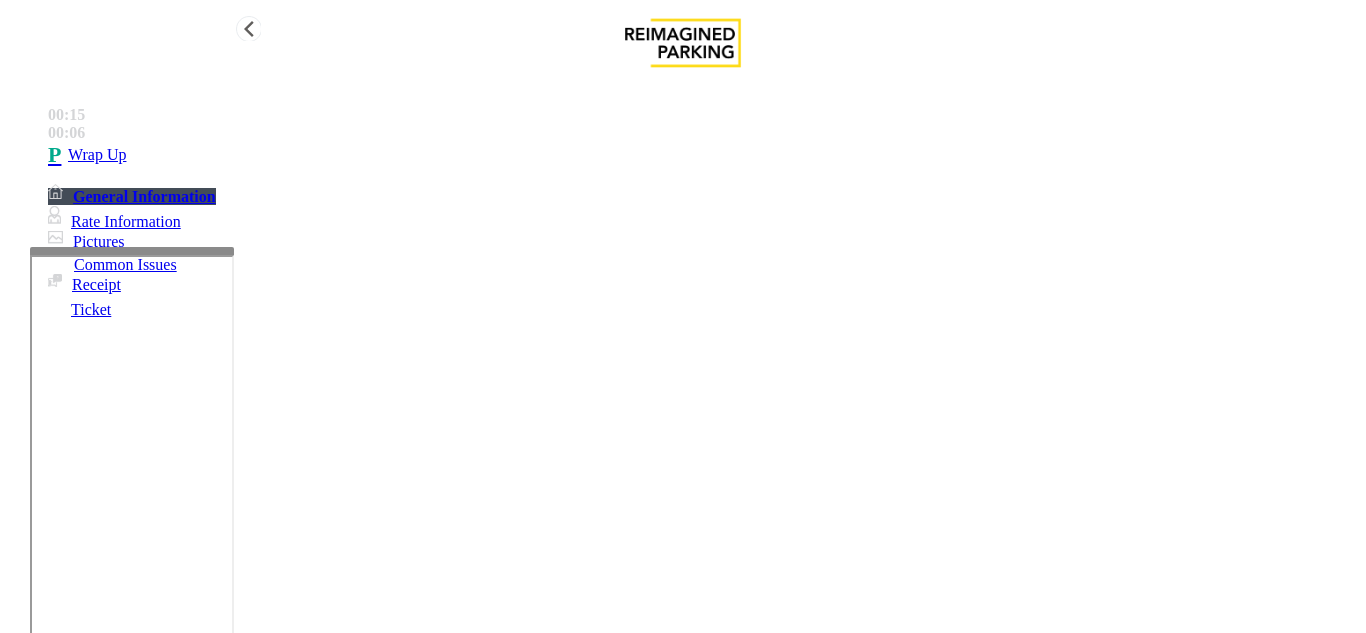 type on "**********" 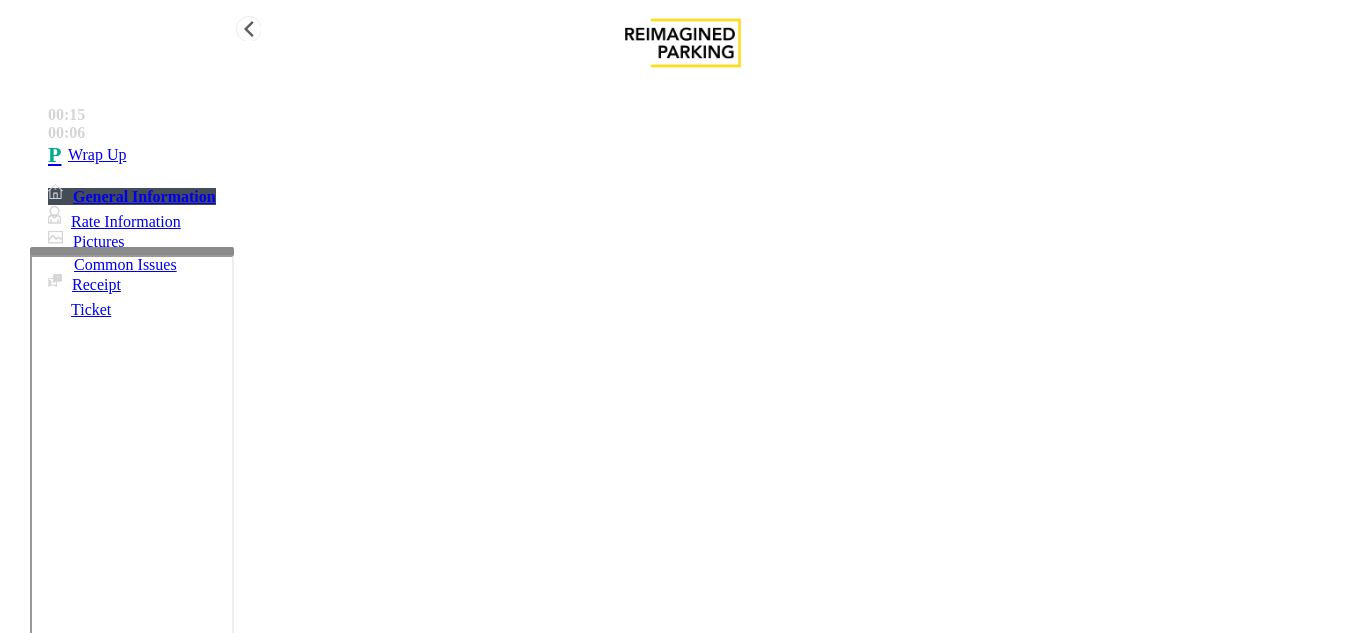 click on "Wrap Up" at bounding box center [703, 155] 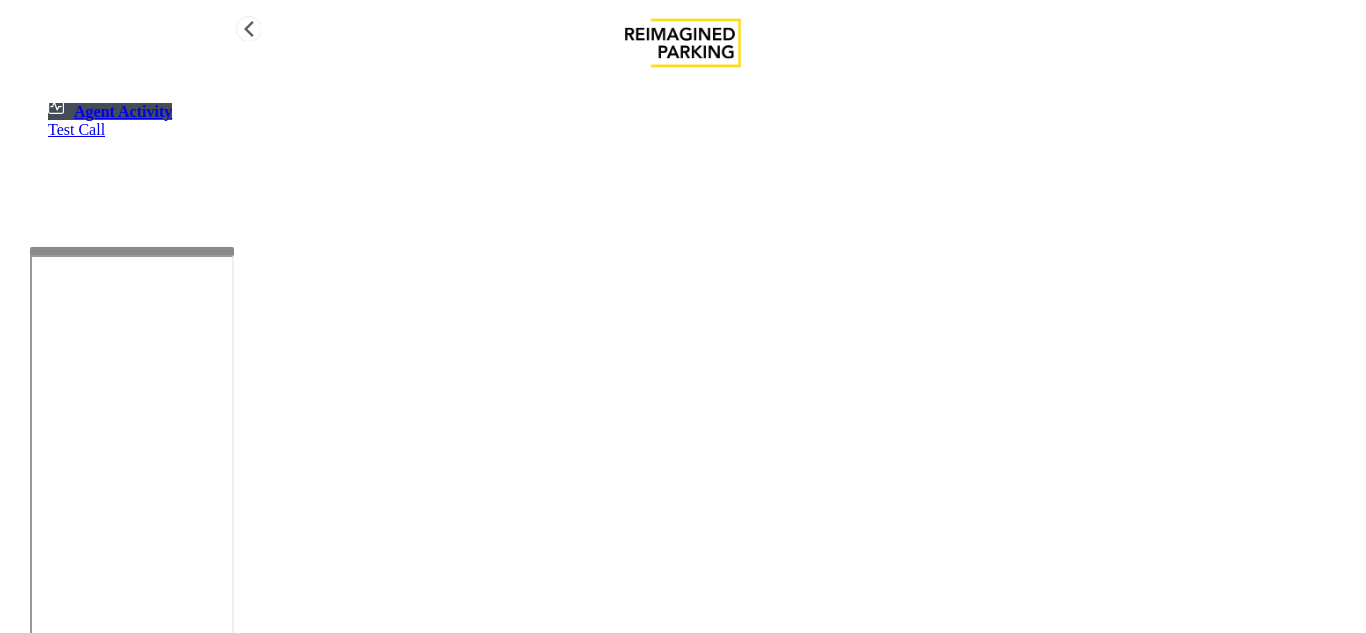 click on "Agent Activity Test Call" at bounding box center [683, 398] 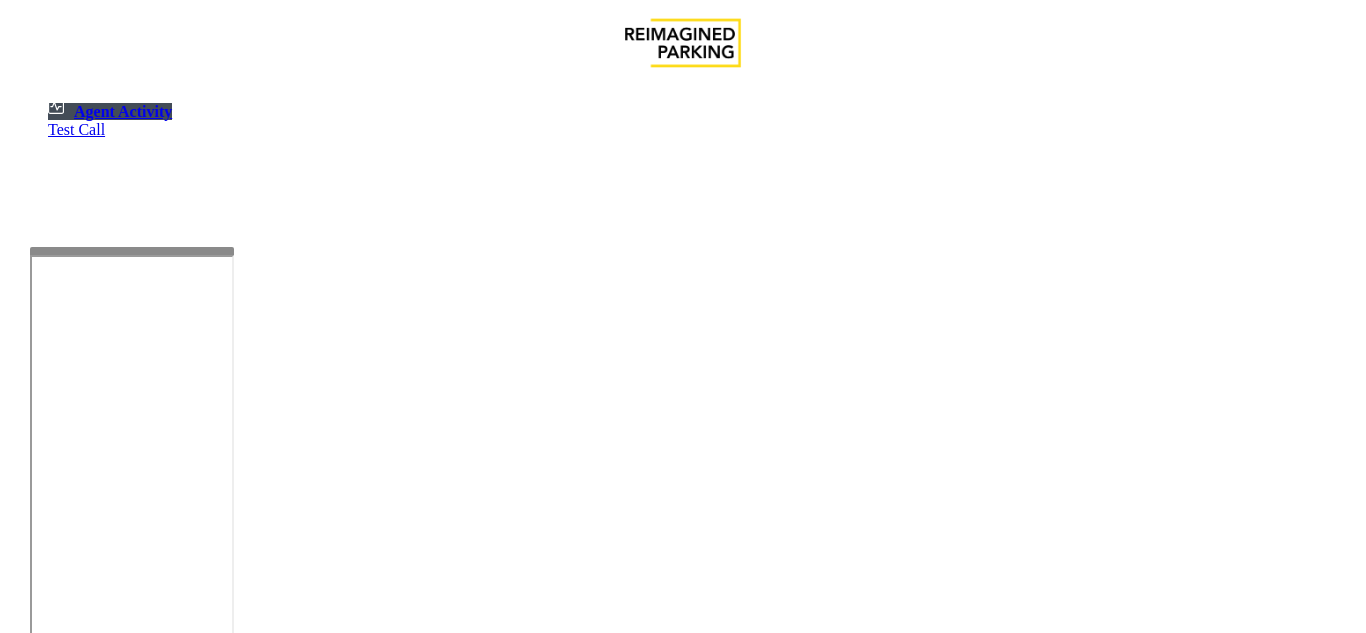 scroll, scrollTop: 2795, scrollLeft: 0, axis: vertical 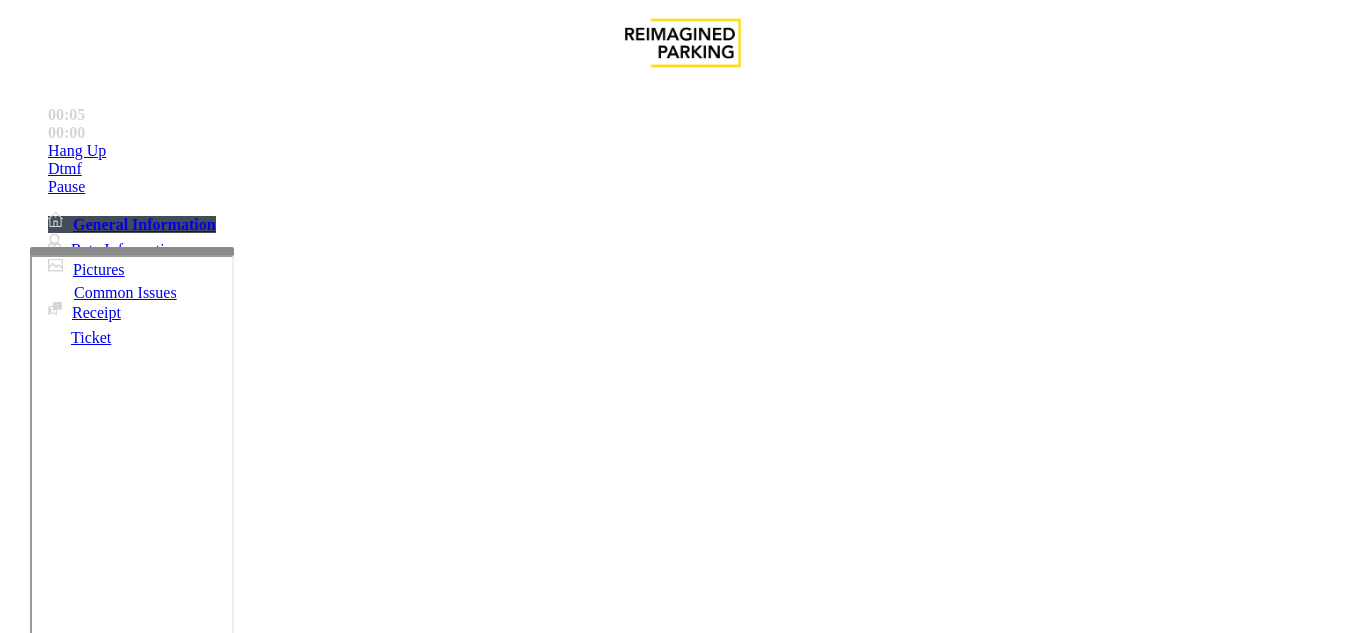 click on "Equipment Issue" at bounding box center [483, 1286] 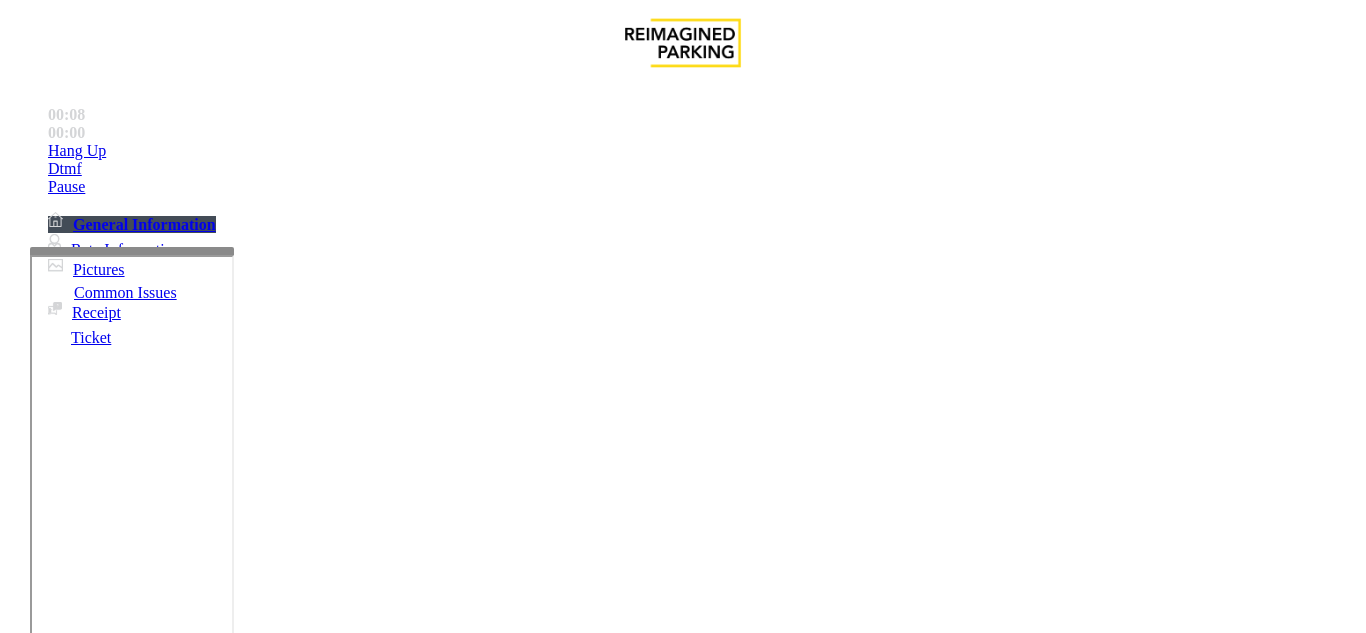click on "Issue" at bounding box center (42, 1253) 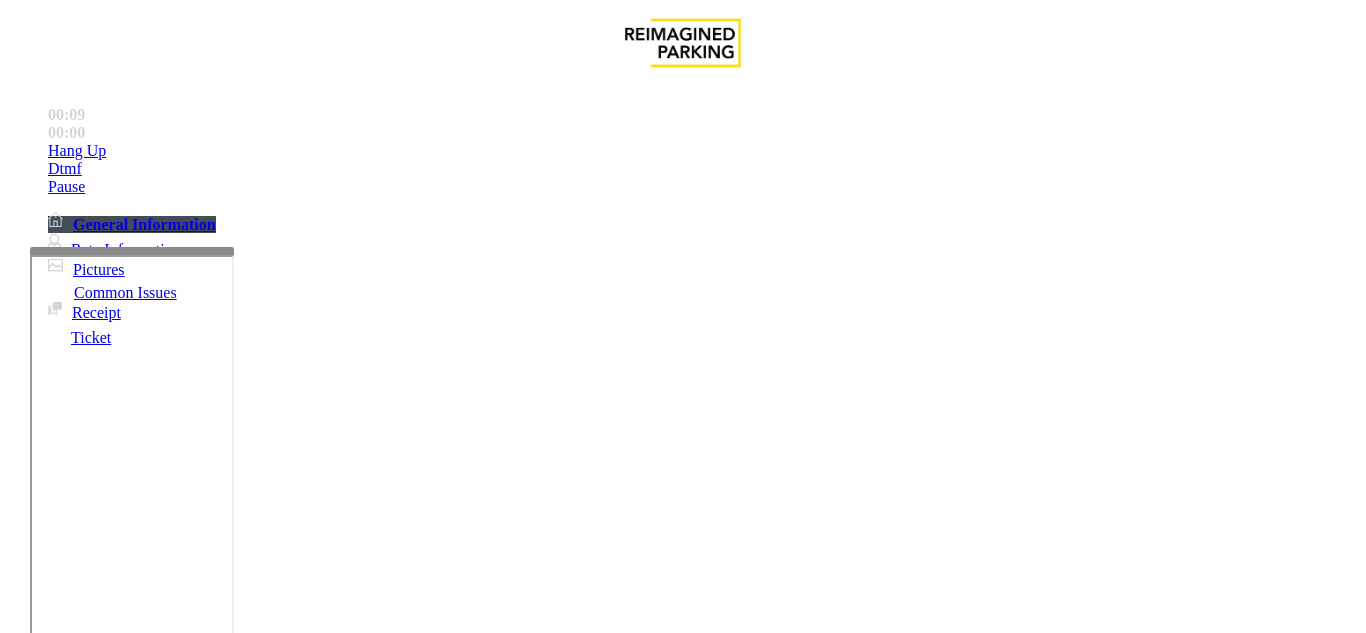 click on "Ticket Issue" at bounding box center [71, 1286] 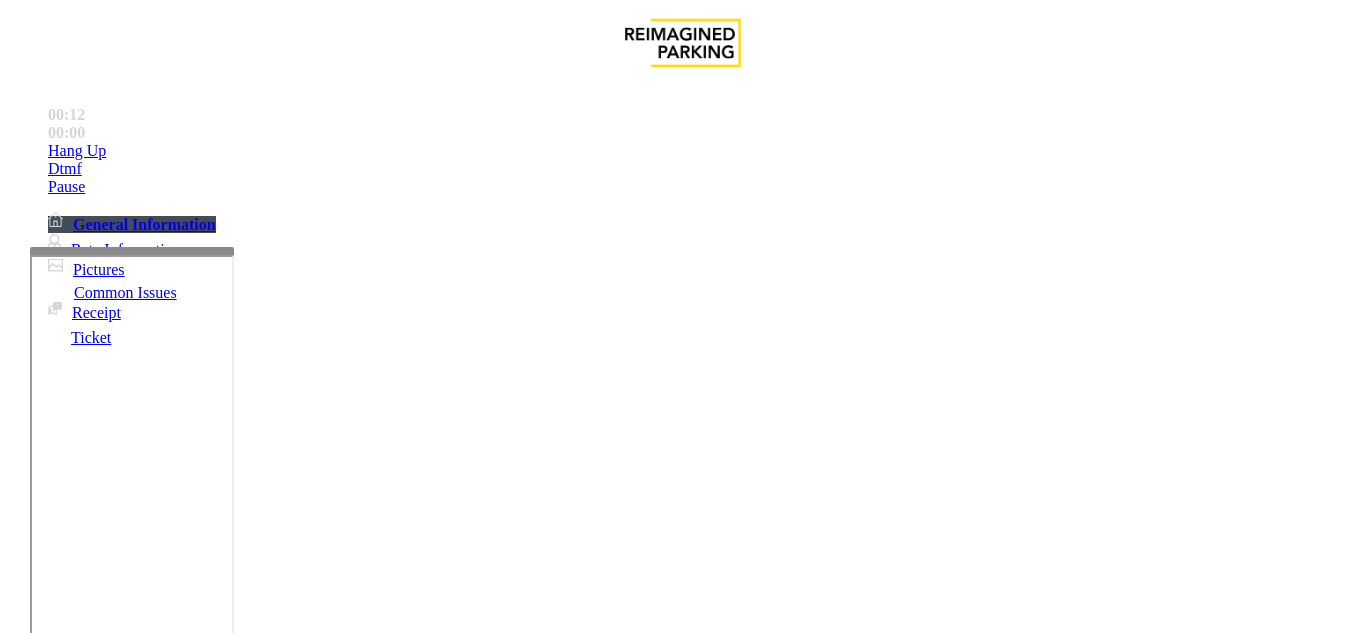 click on "Ticket Unreadable" at bounding box center [300, 1286] 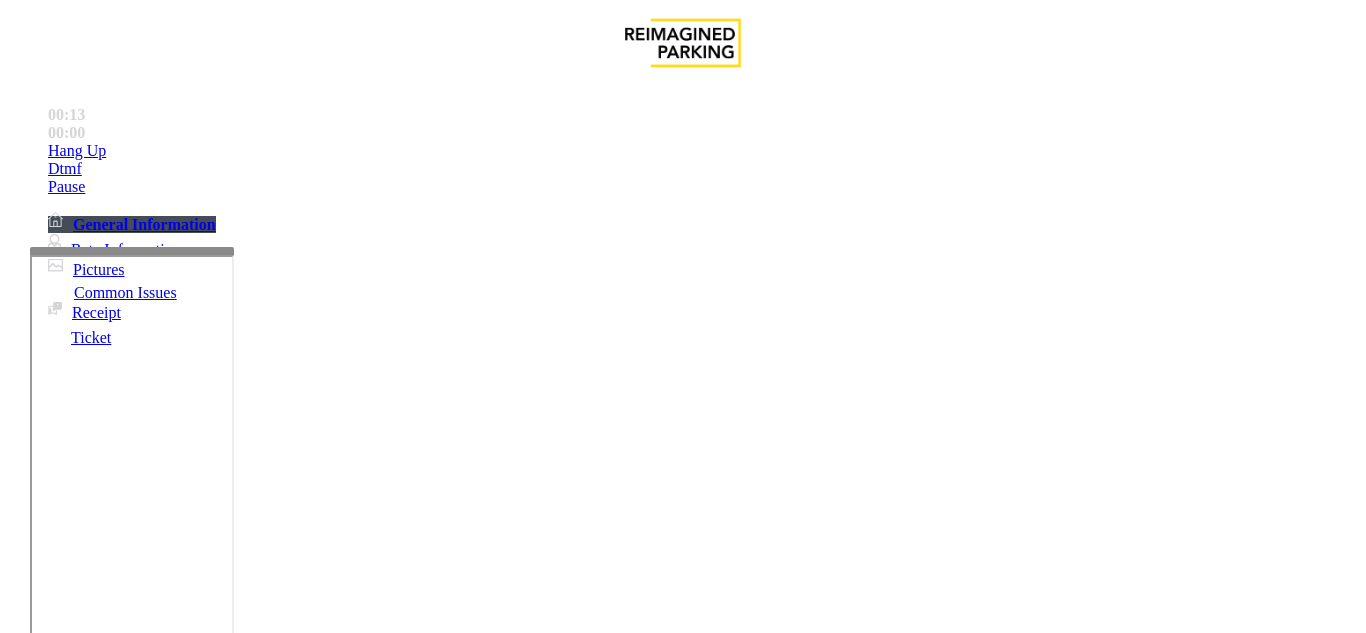 click at bounding box center (96, 1362) 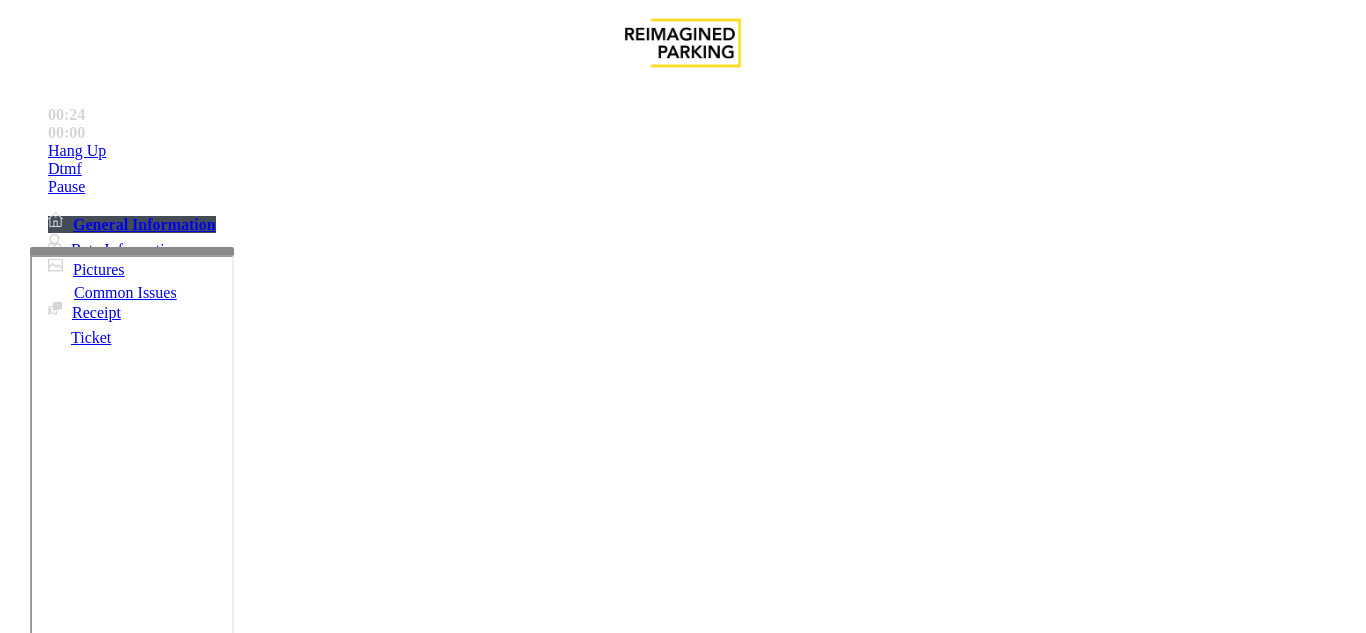 scroll, scrollTop: 1400, scrollLeft: 0, axis: vertical 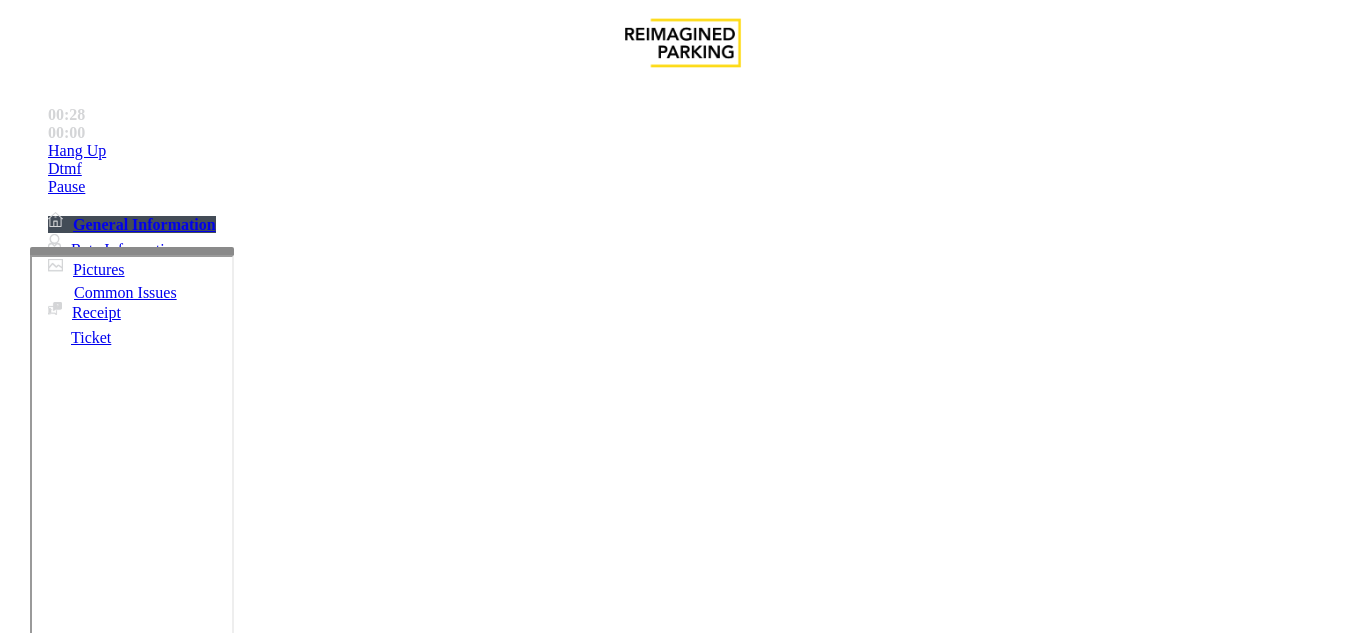 click at bounding box center [96, 1362] 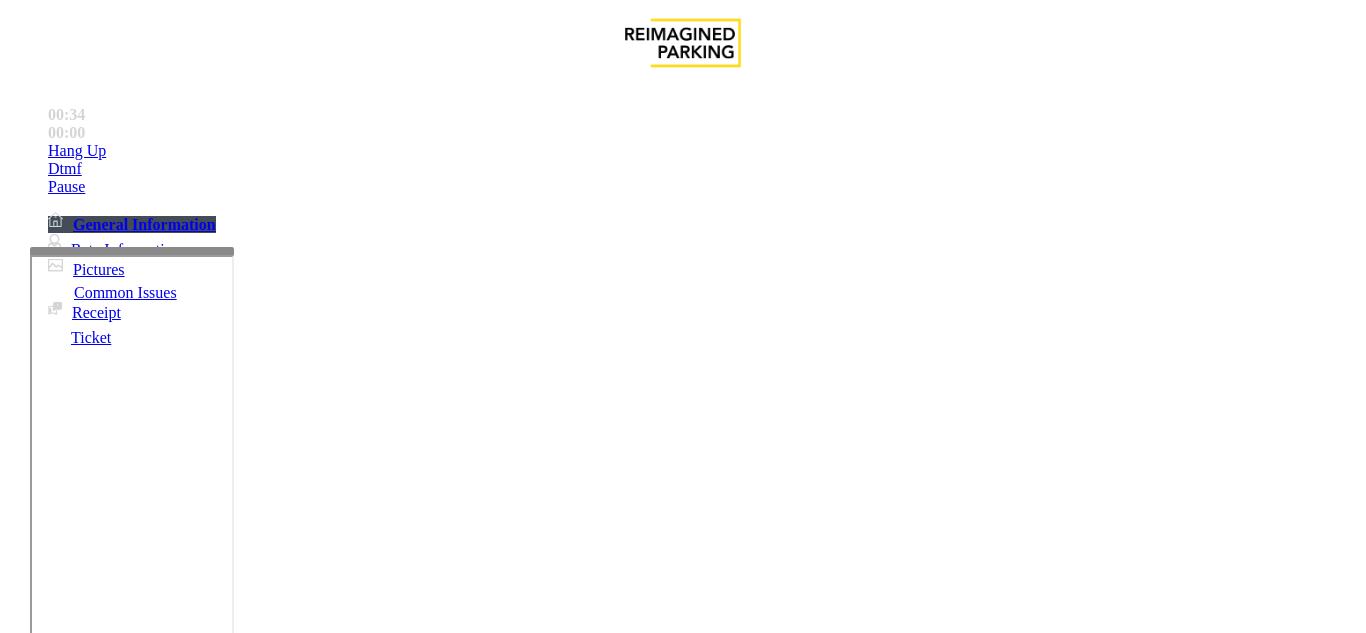 scroll, scrollTop: 700, scrollLeft: 0, axis: vertical 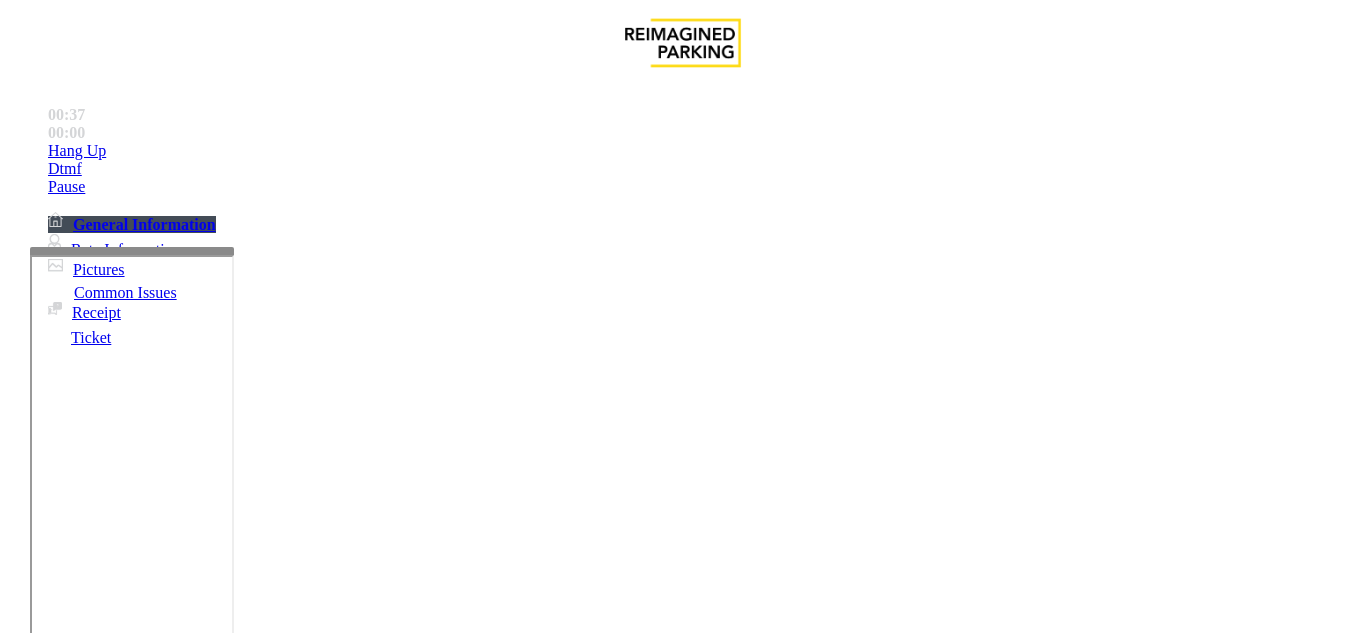 type on "**" 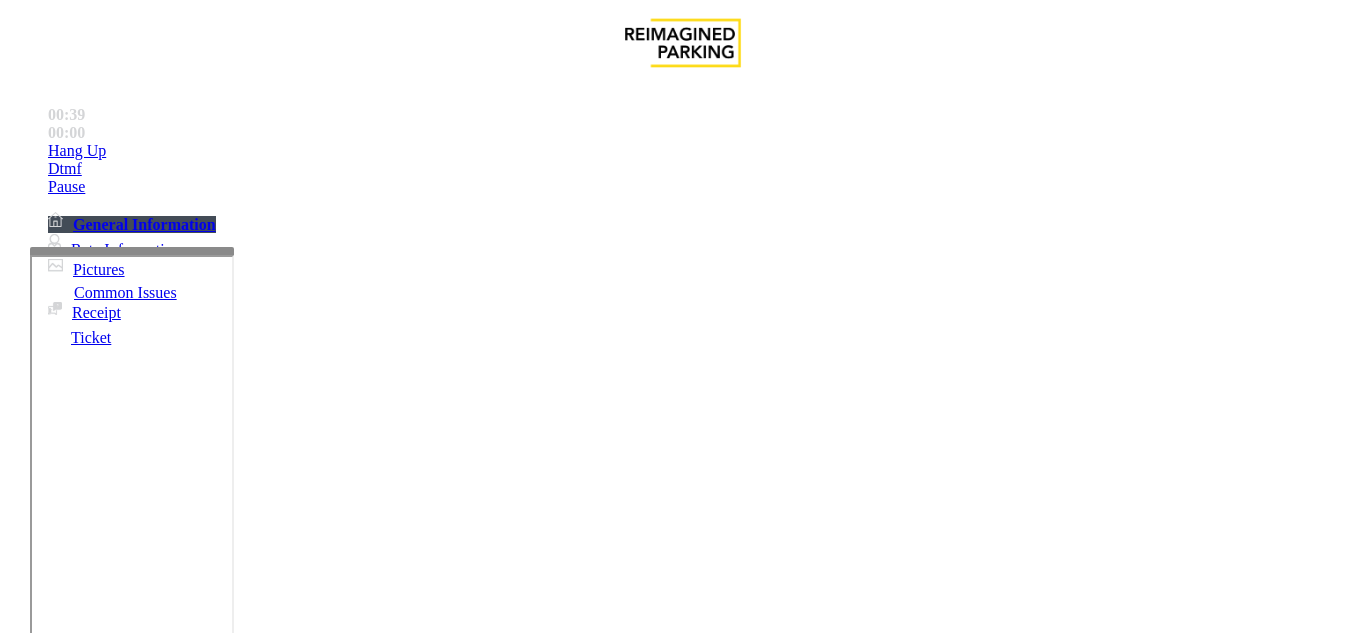 click on "Vend Gate" at bounding box center (69, 1673) 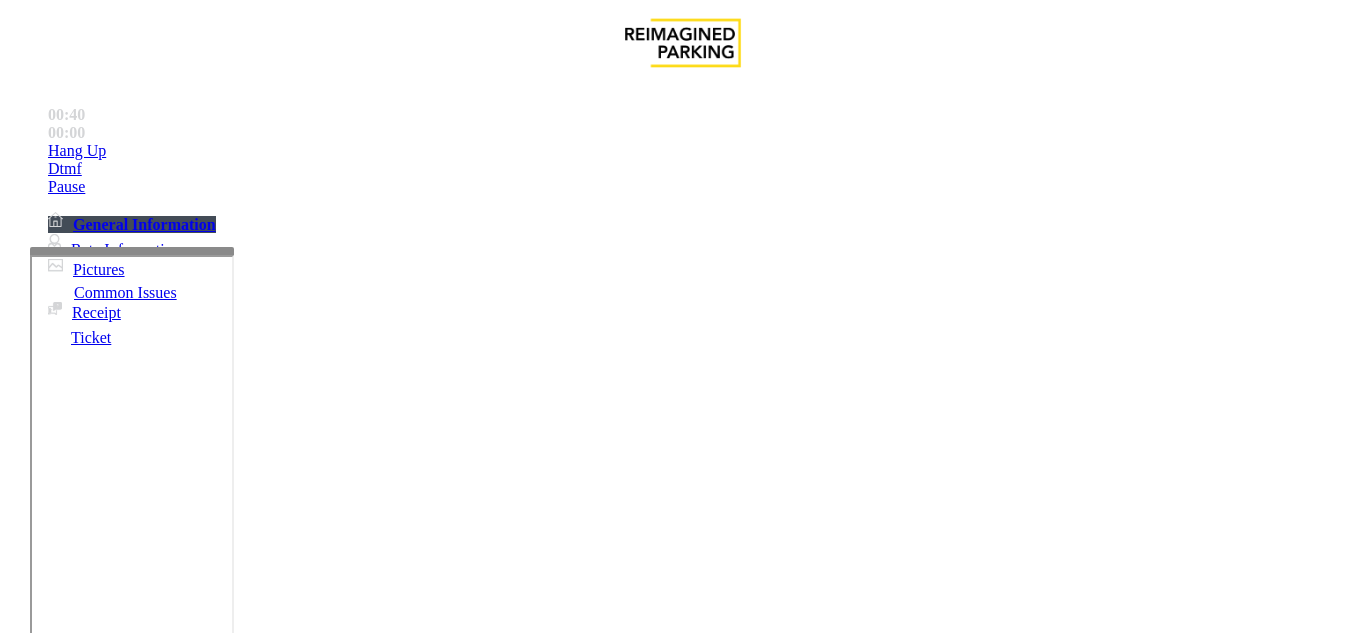 scroll, scrollTop: 0, scrollLeft: 0, axis: both 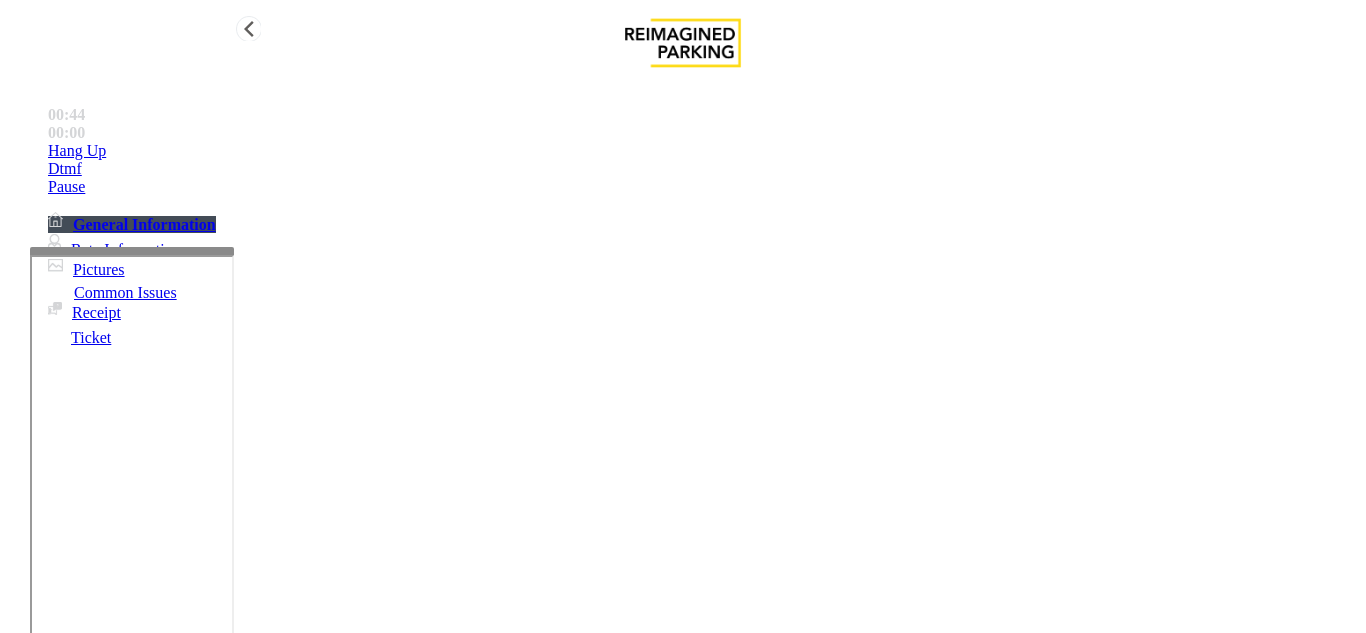 click on "Hang Up" at bounding box center [77, 151] 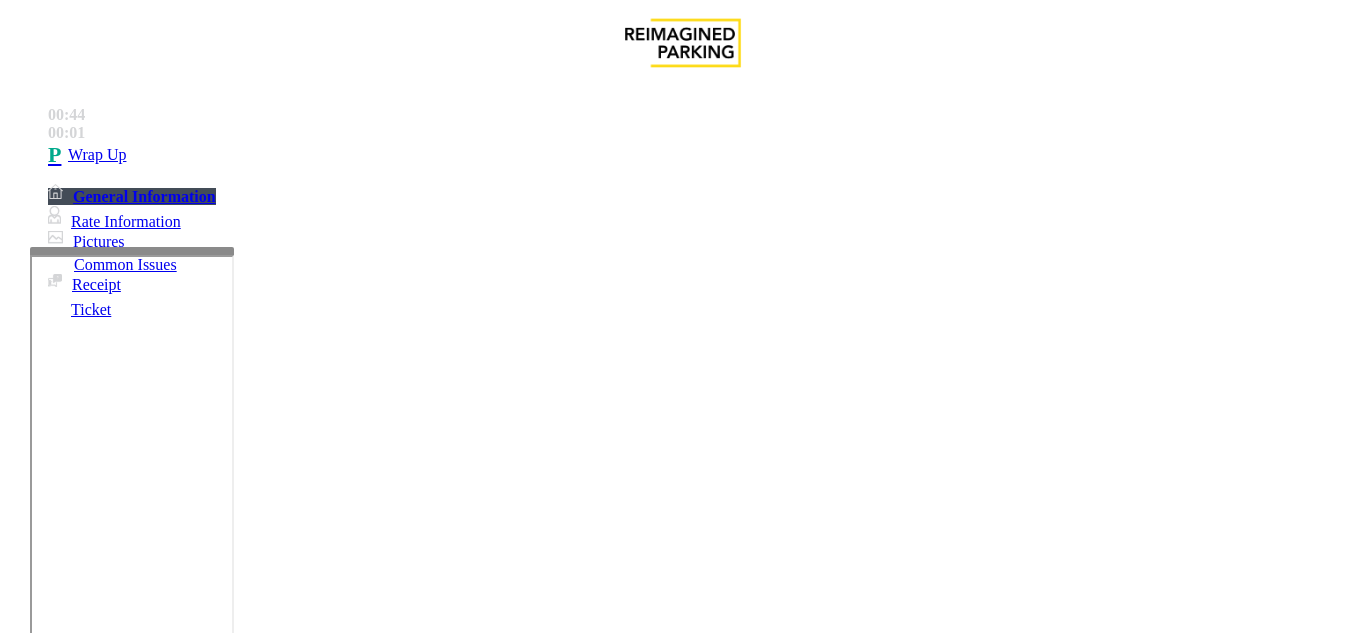 click at bounding box center [221, 1580] 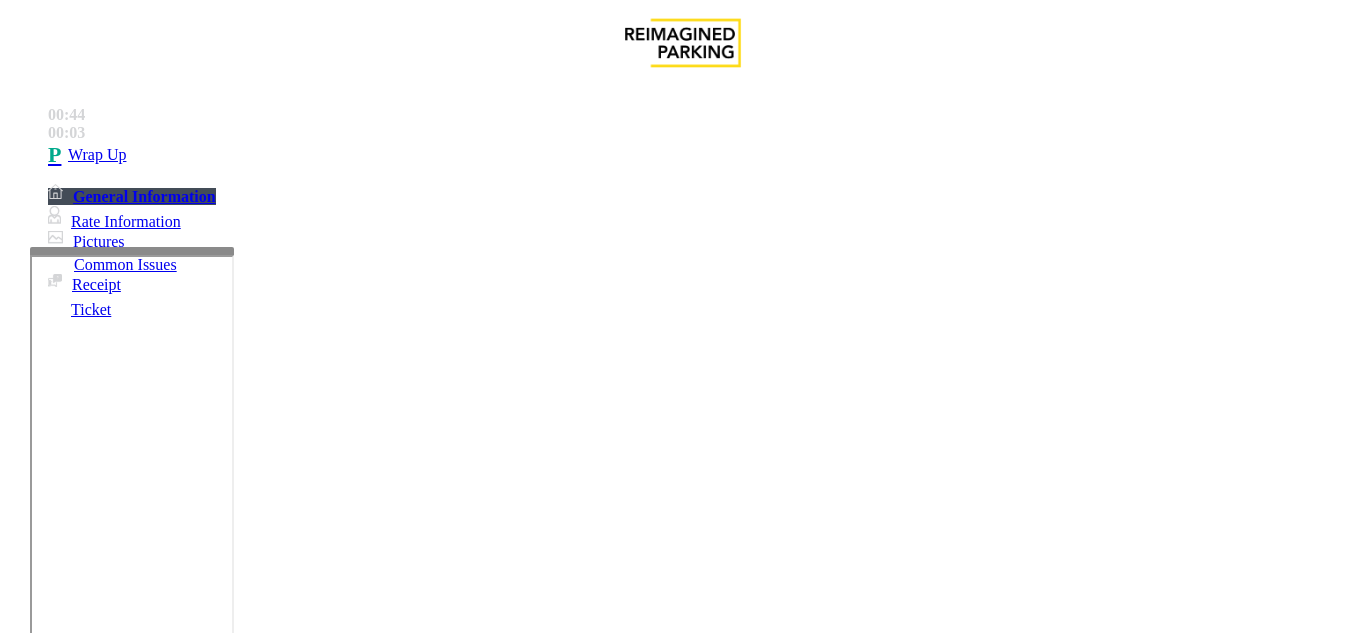 copy on "Issue  -  Ticket Issue Ticket Unreadable" 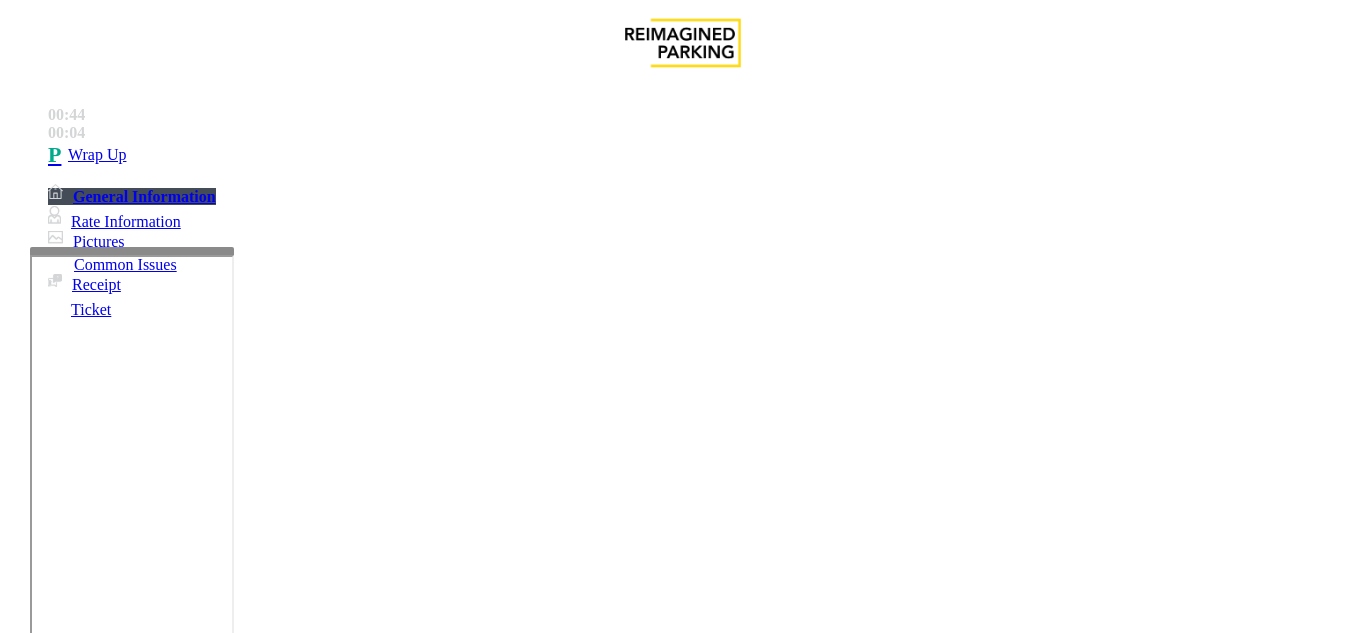 click at bounding box center (221, 1580) 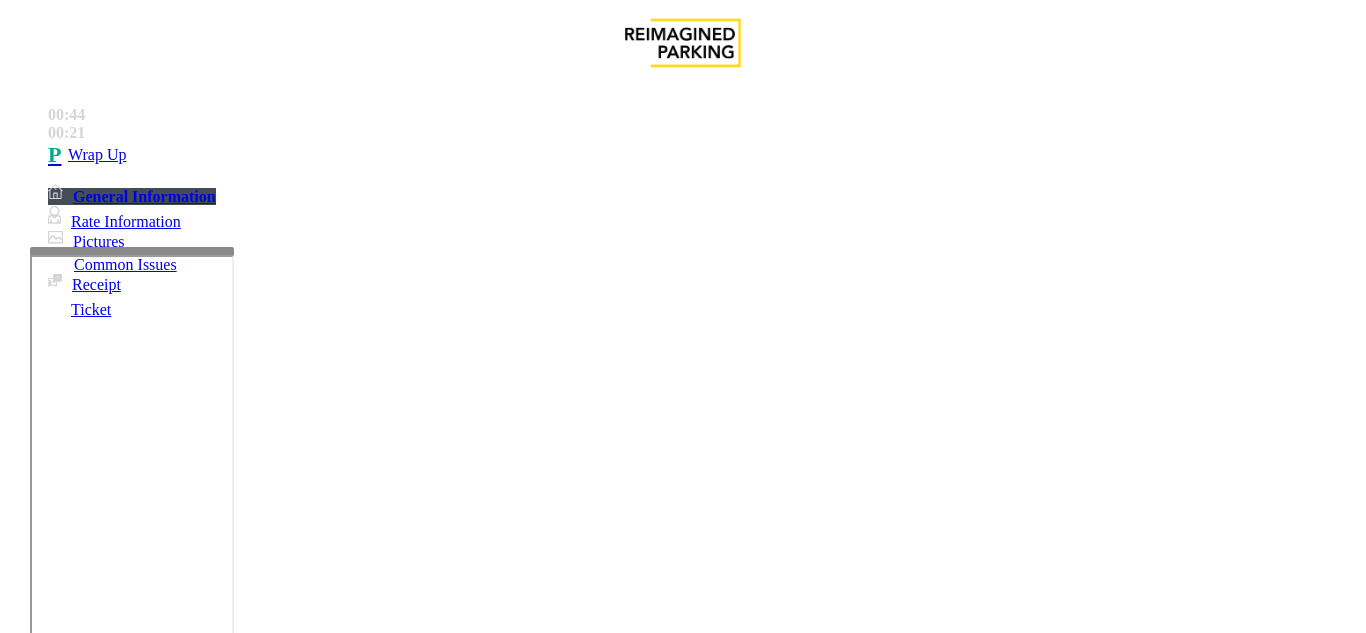scroll, scrollTop: 37, scrollLeft: 0, axis: vertical 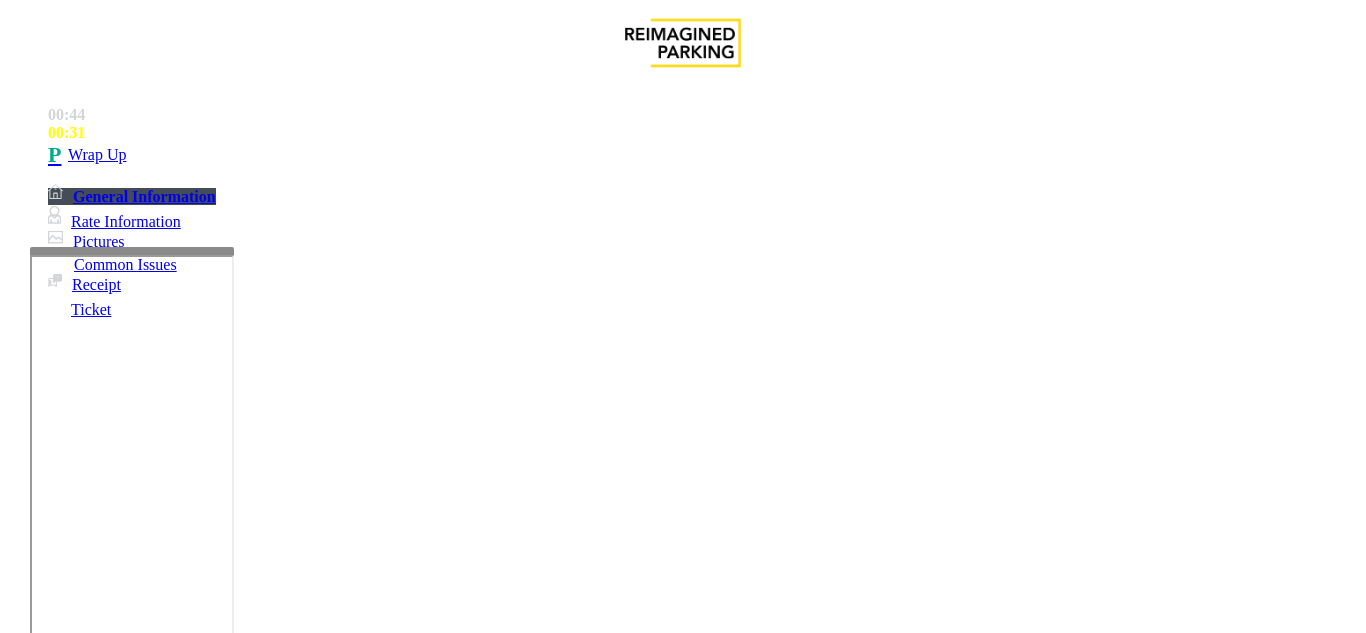 click at bounding box center (221, 1580) 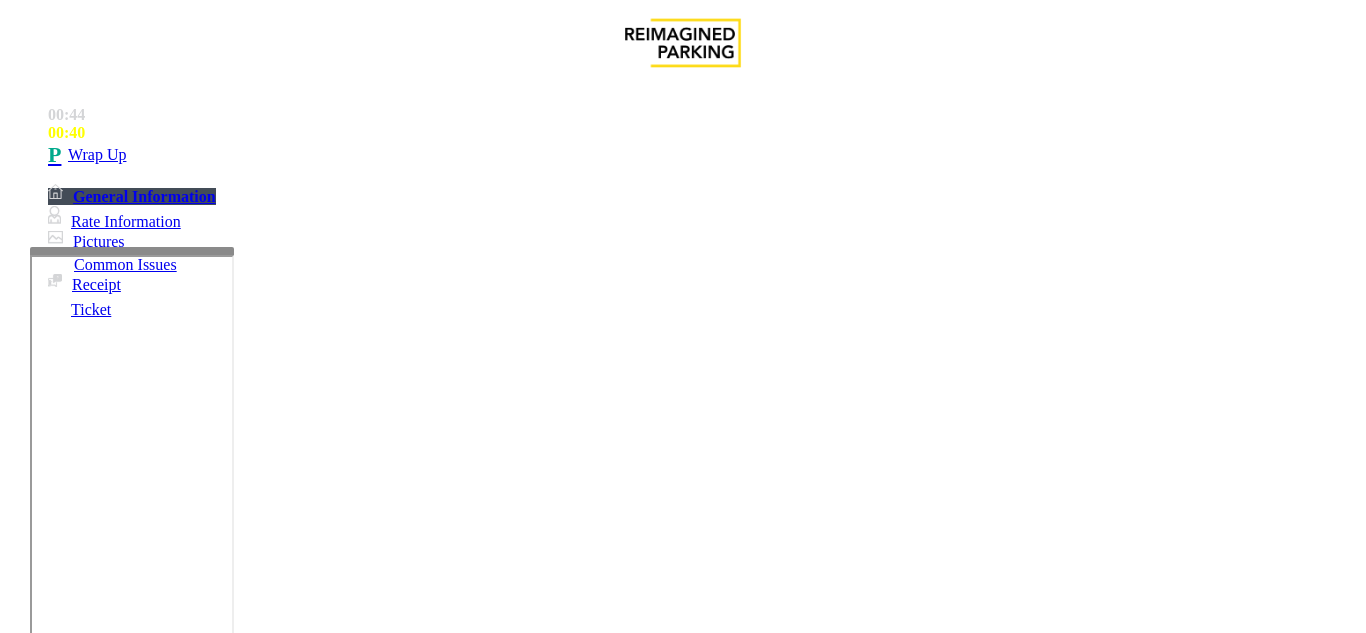scroll, scrollTop: 42, scrollLeft: 0, axis: vertical 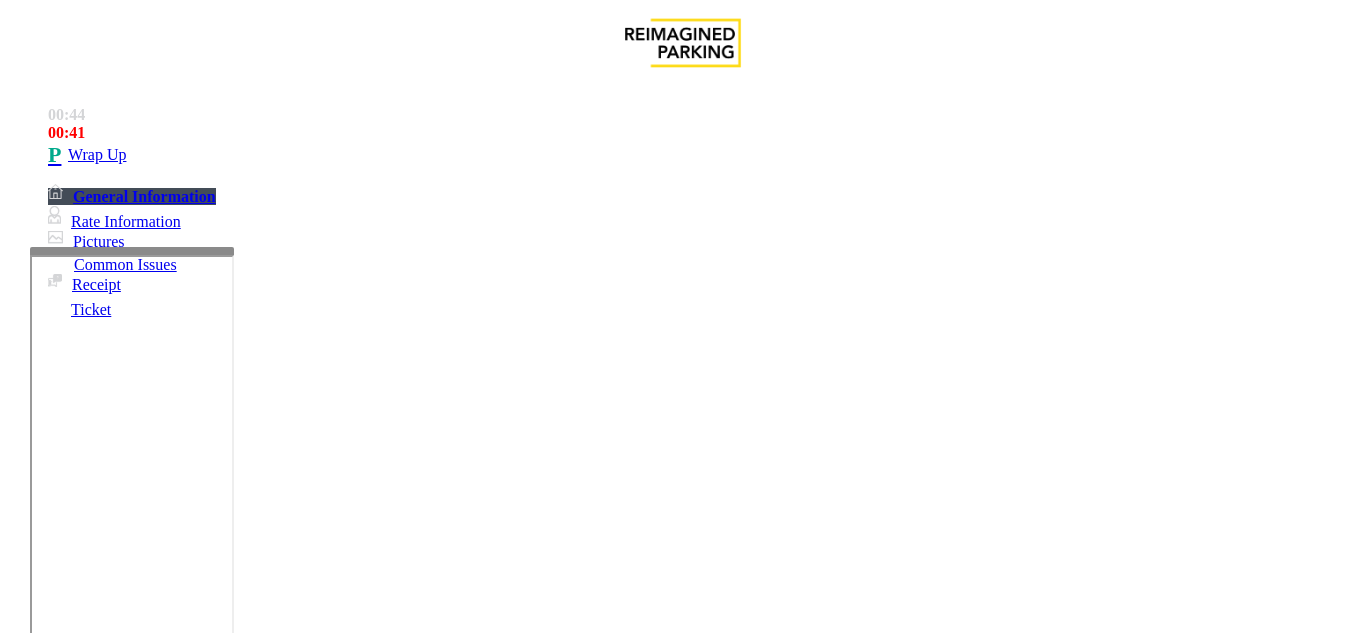 drag, startPoint x: 357, startPoint y: 551, endPoint x: 477, endPoint y: 511, distance: 126.491104 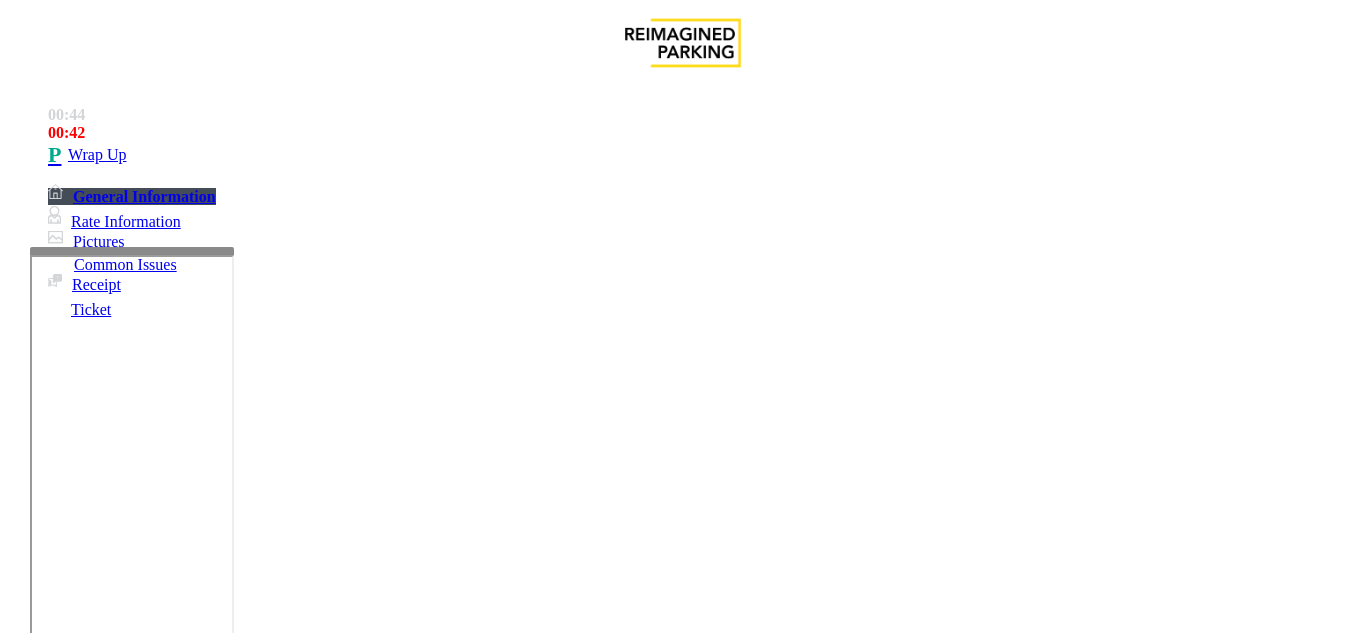 type on "**********" 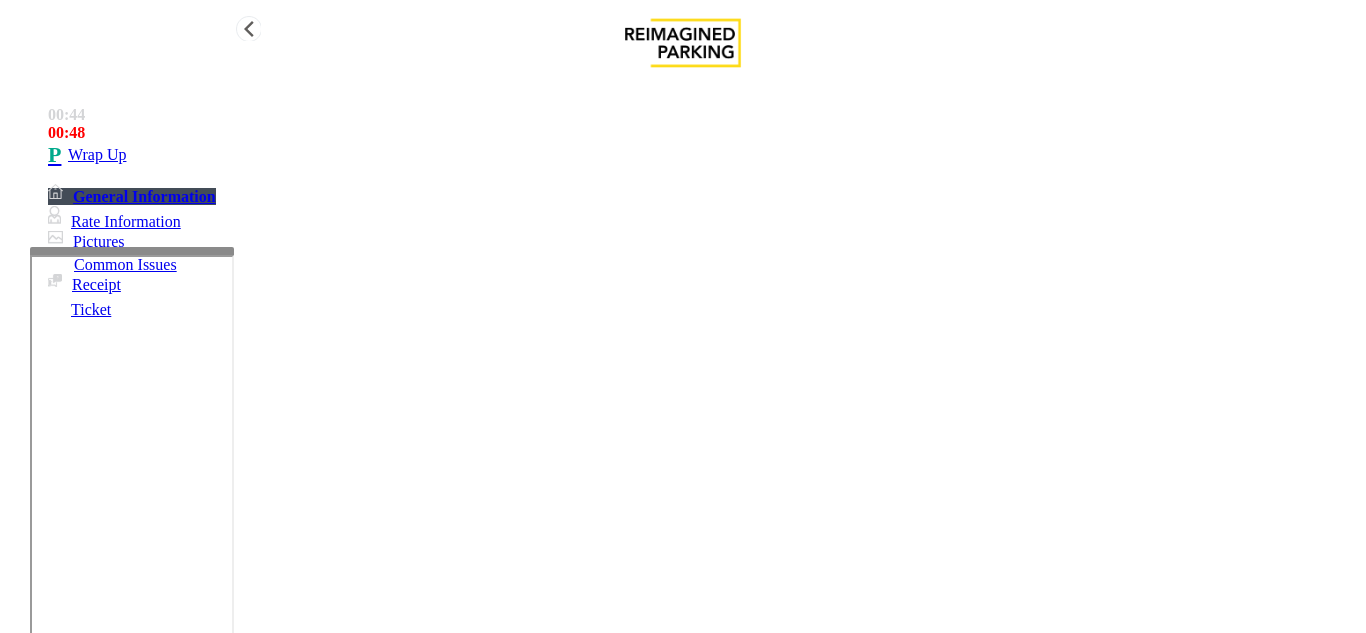 click on "Wrap Up" at bounding box center [703, 155] 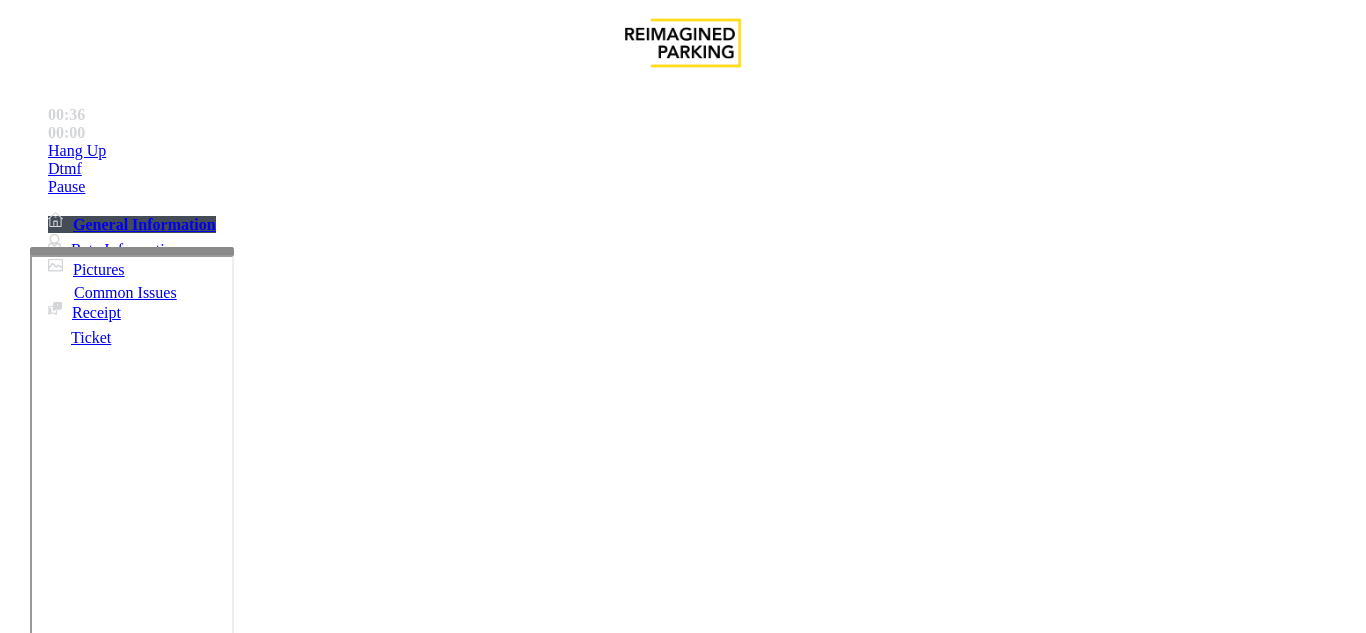 scroll, scrollTop: 400, scrollLeft: 0, axis: vertical 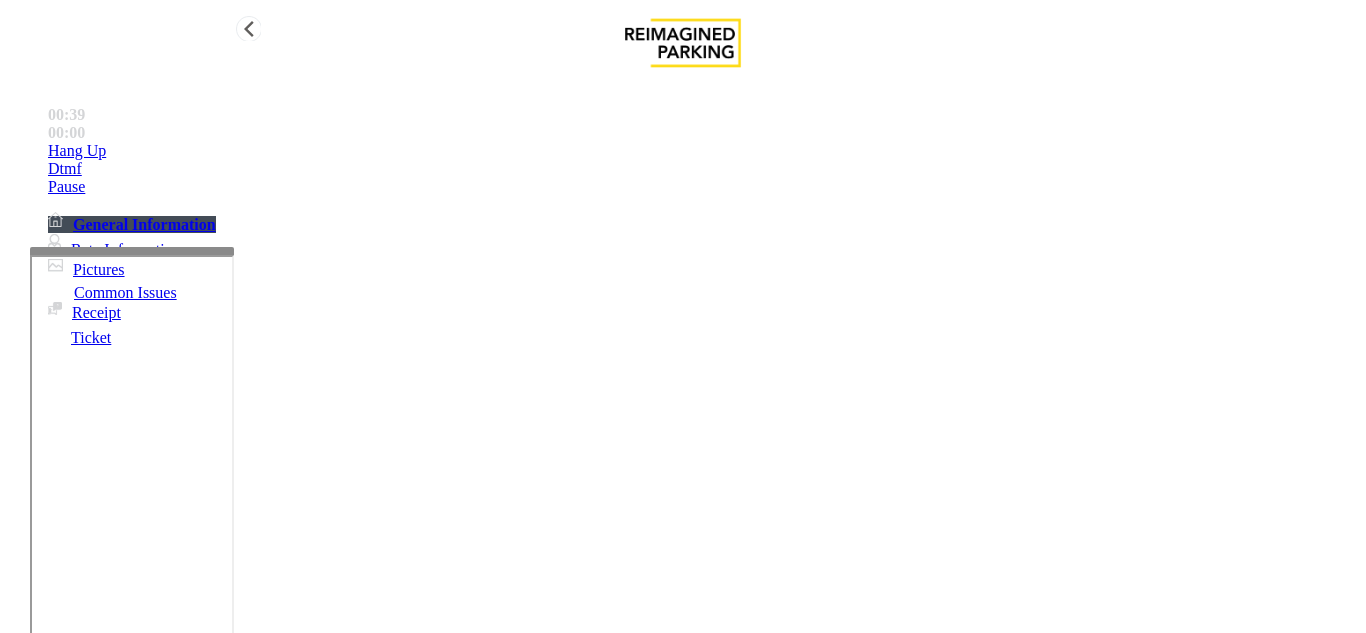 click on "Hang Up" at bounding box center (703, 151) 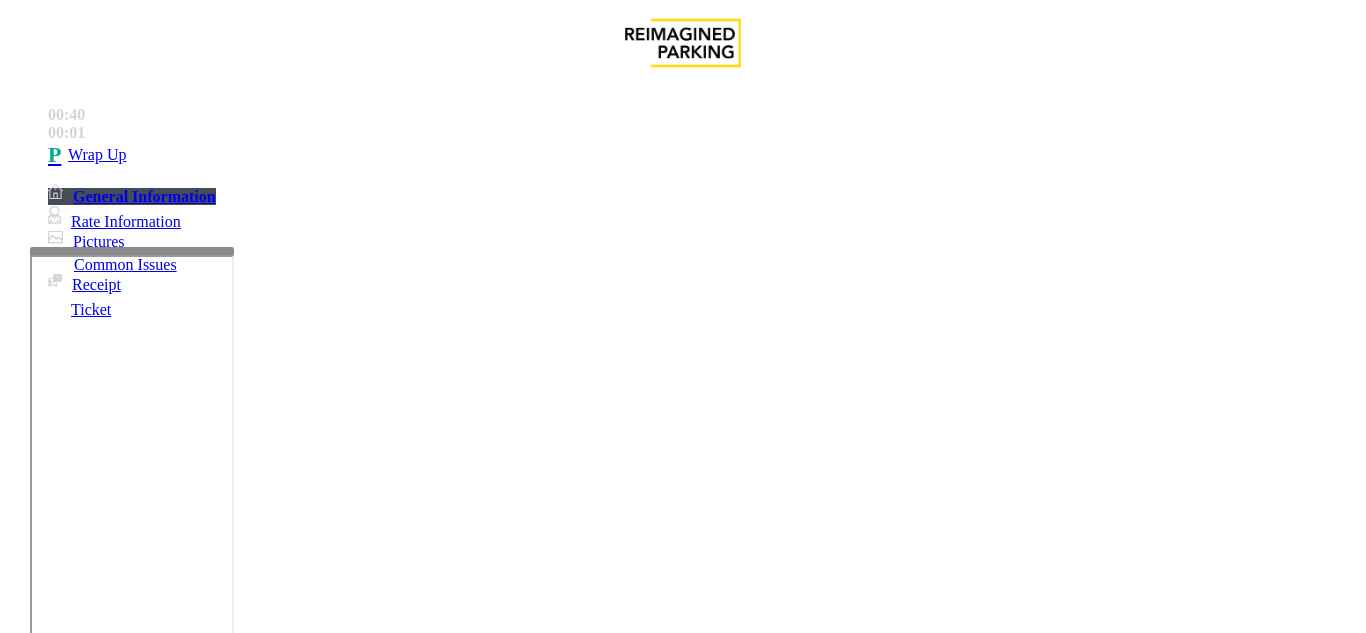 scroll, scrollTop: 500, scrollLeft: 0, axis: vertical 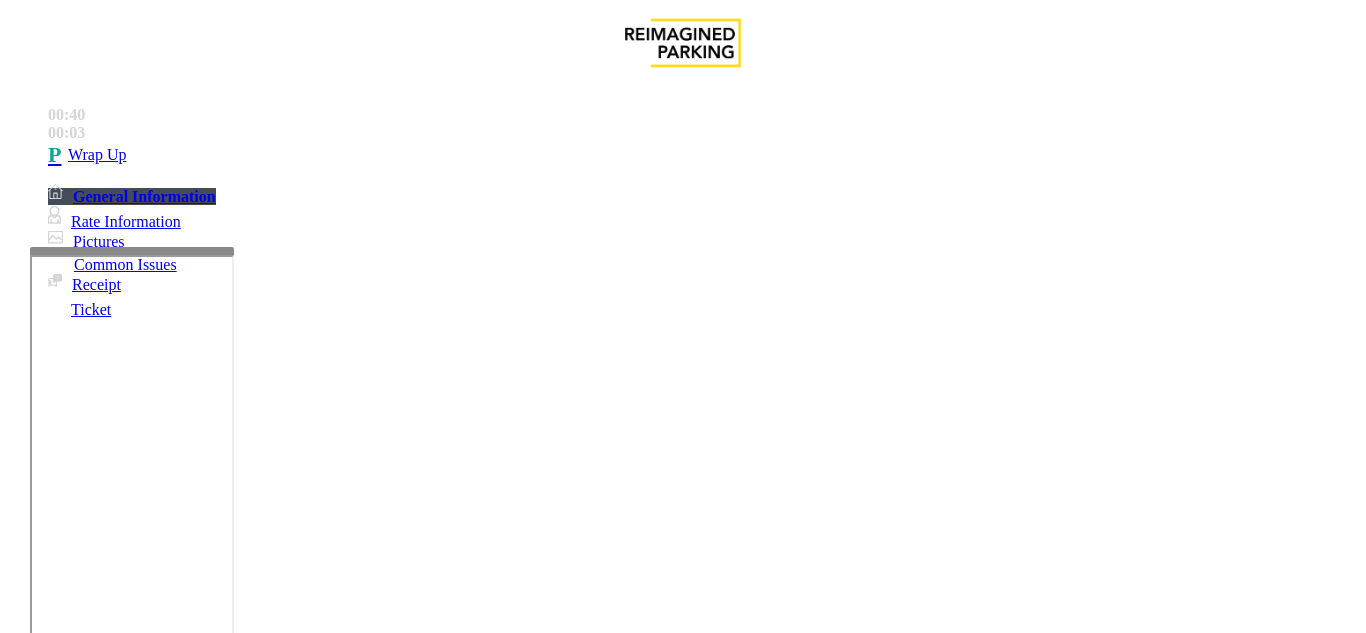click on "Intercom Issue/No Response" at bounding box center [1080, 1286] 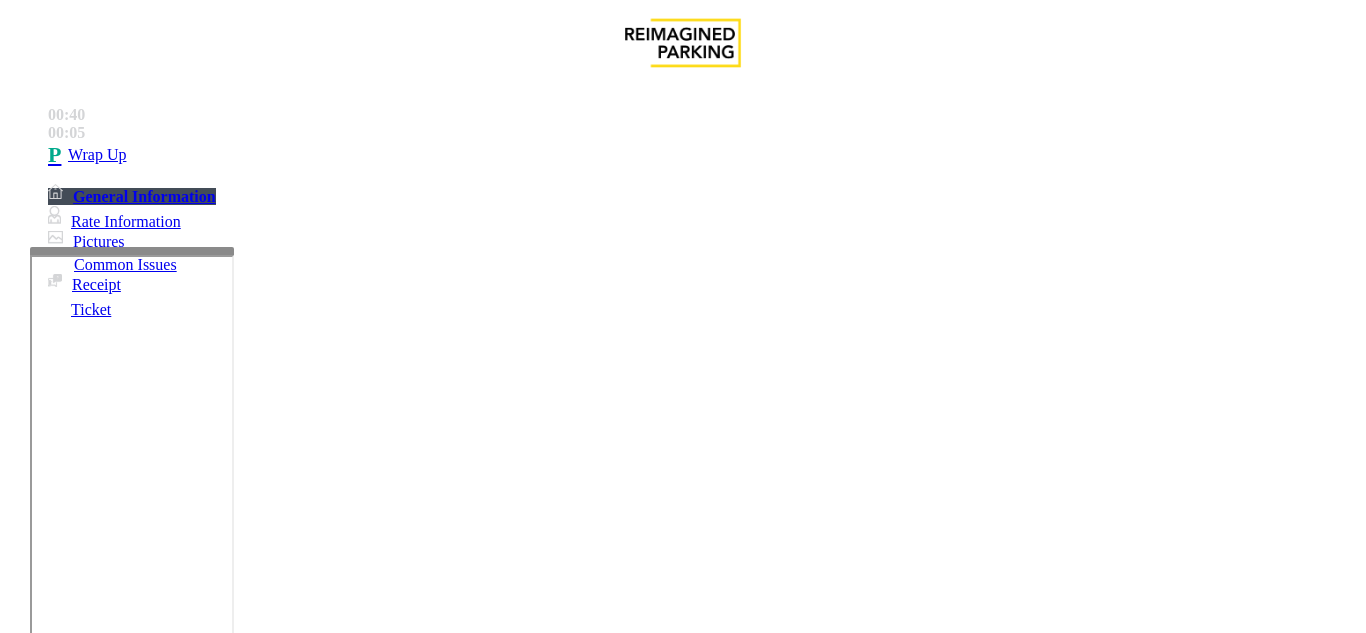 click on "Issue" at bounding box center [42, 1253] 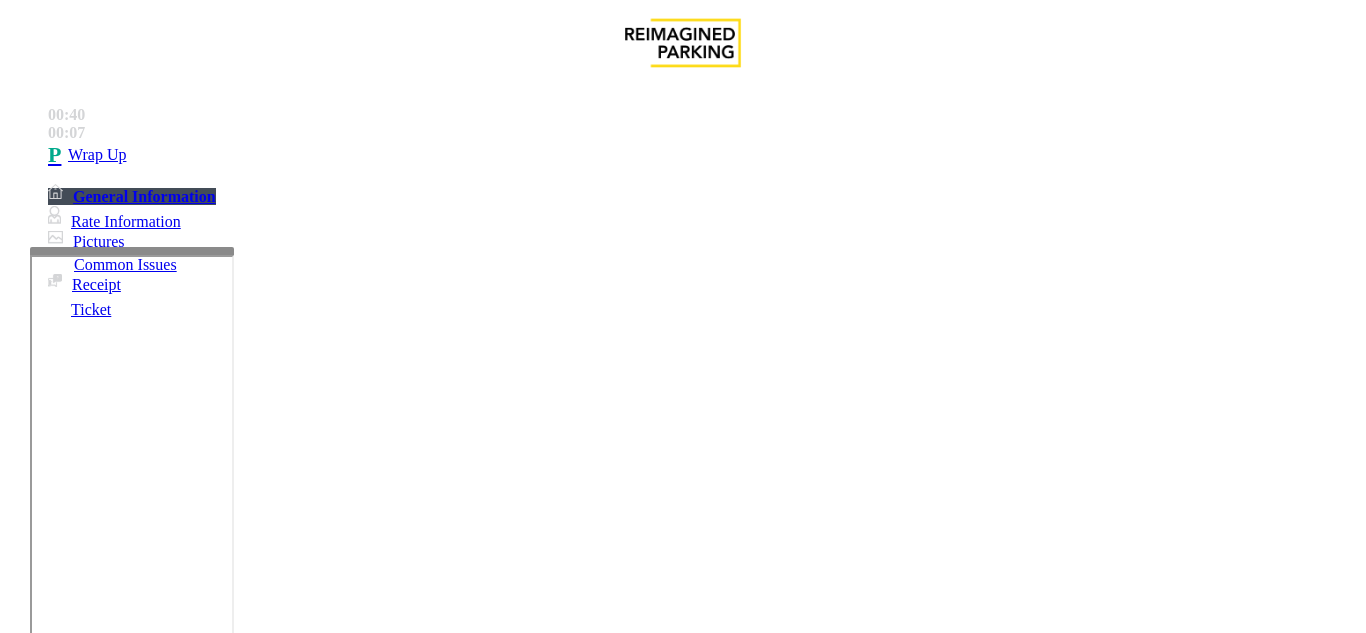 click on "No Assistance Needed" at bounding box center (565, 1286) 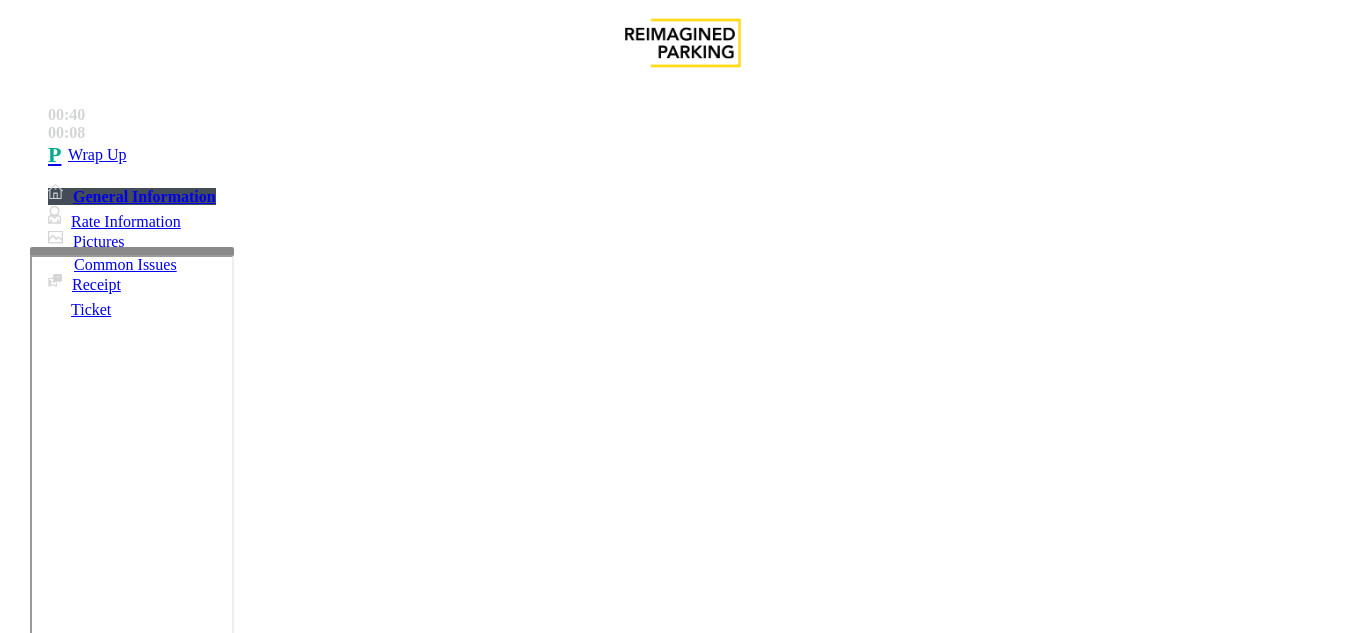 click on "No assistance needed" at bounding box center [102, 1286] 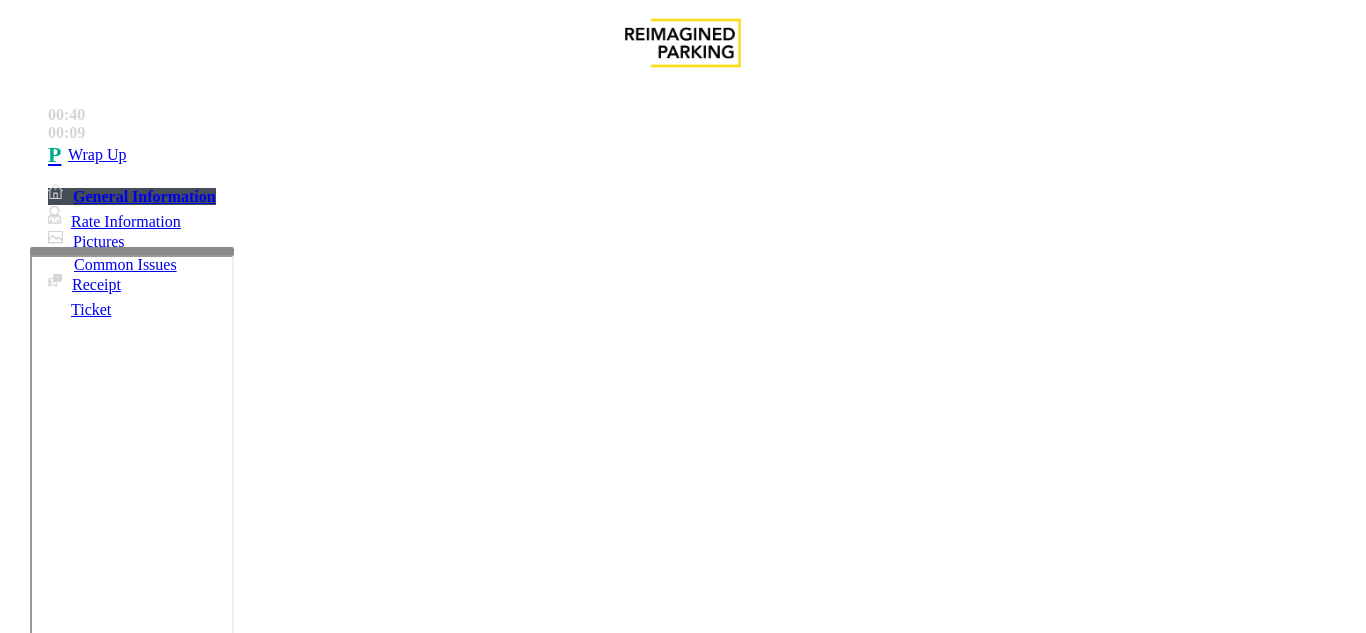 copy on "Issue  -  No Assistance Needed No assistance needed" 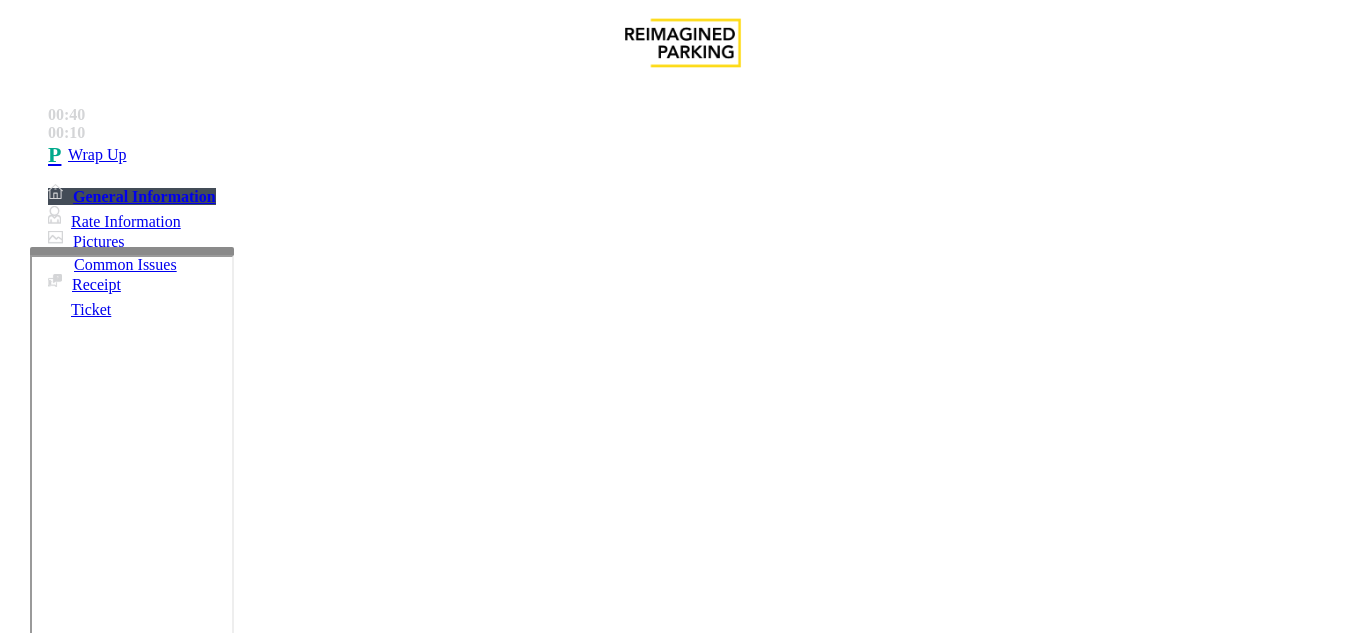 click at bounding box center (229, 1334) 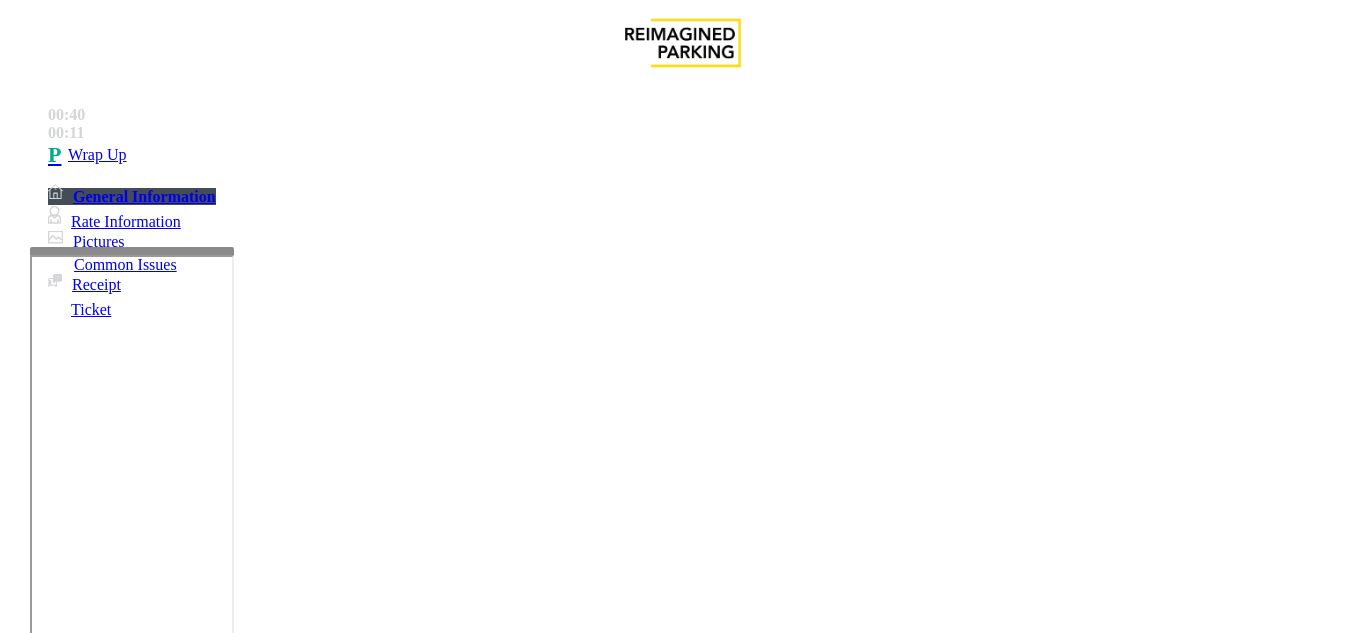 paste on "**********" 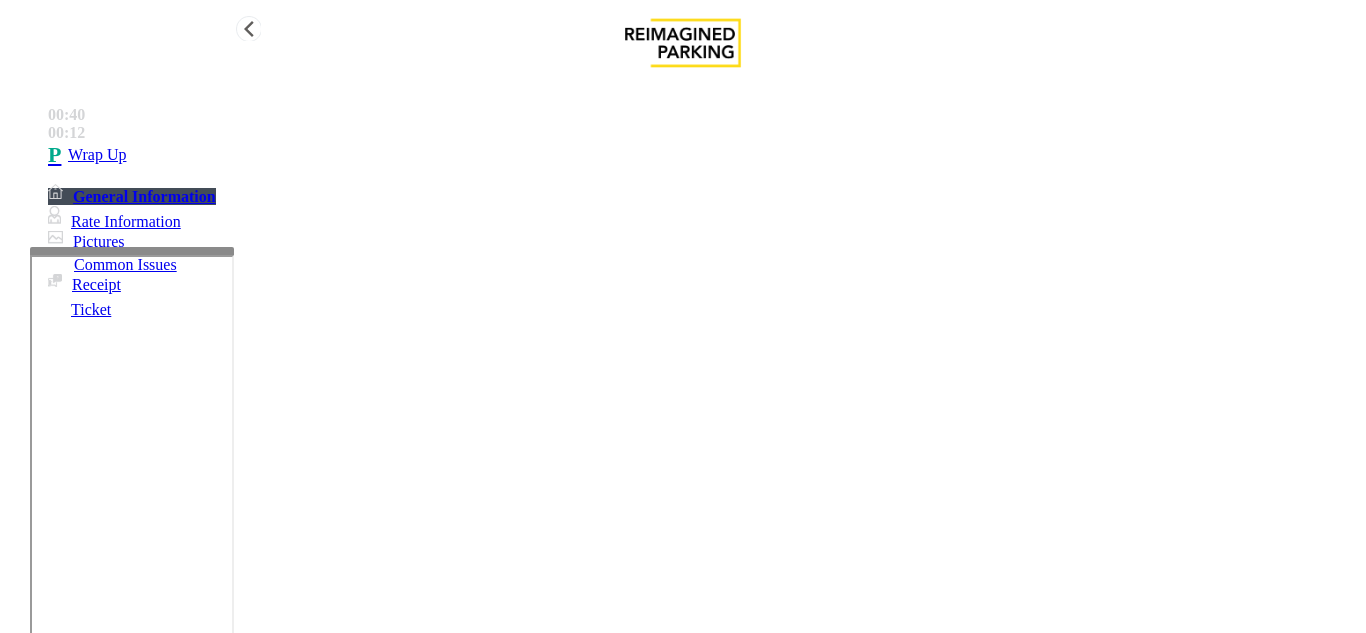 type on "**********" 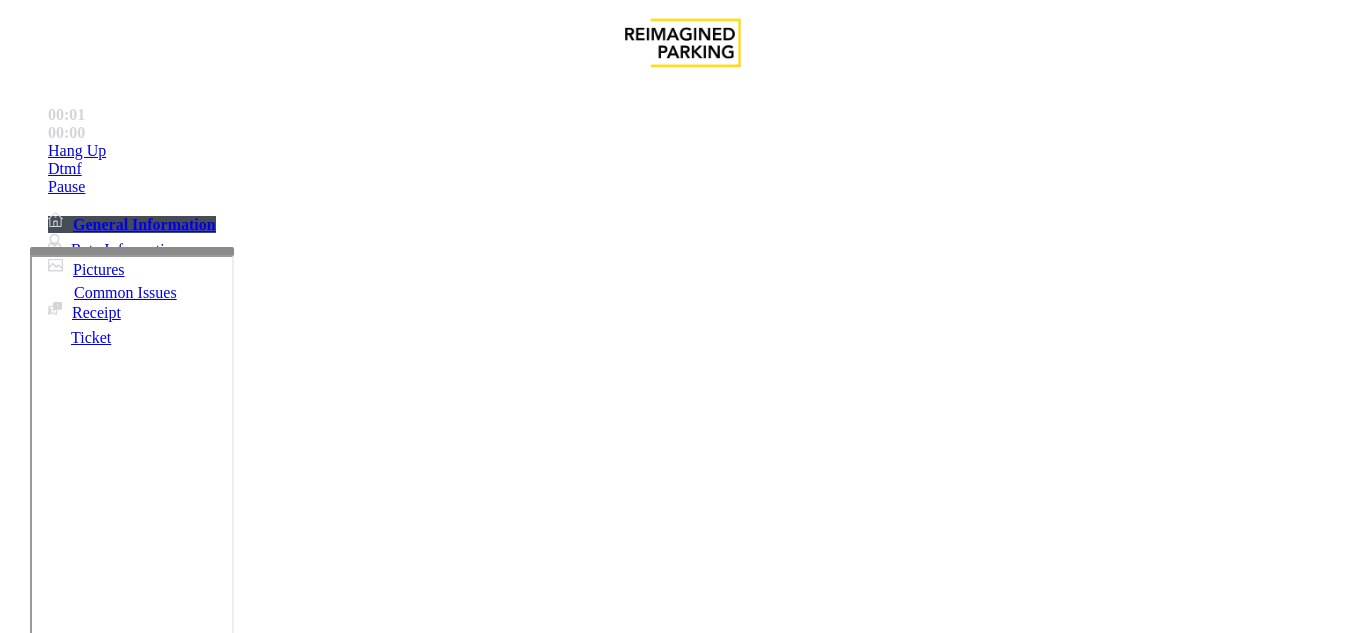 scroll, scrollTop: 300, scrollLeft: 0, axis: vertical 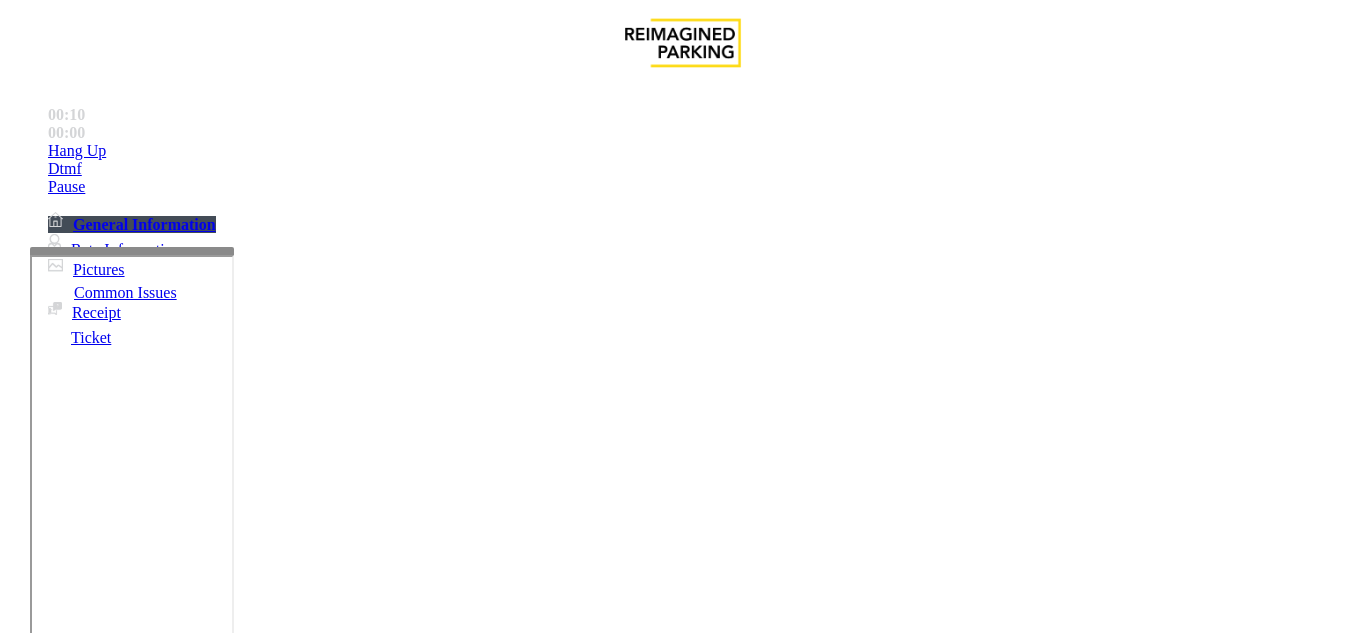 click on "Intercom Issue/No Response" at bounding box center [752, 1286] 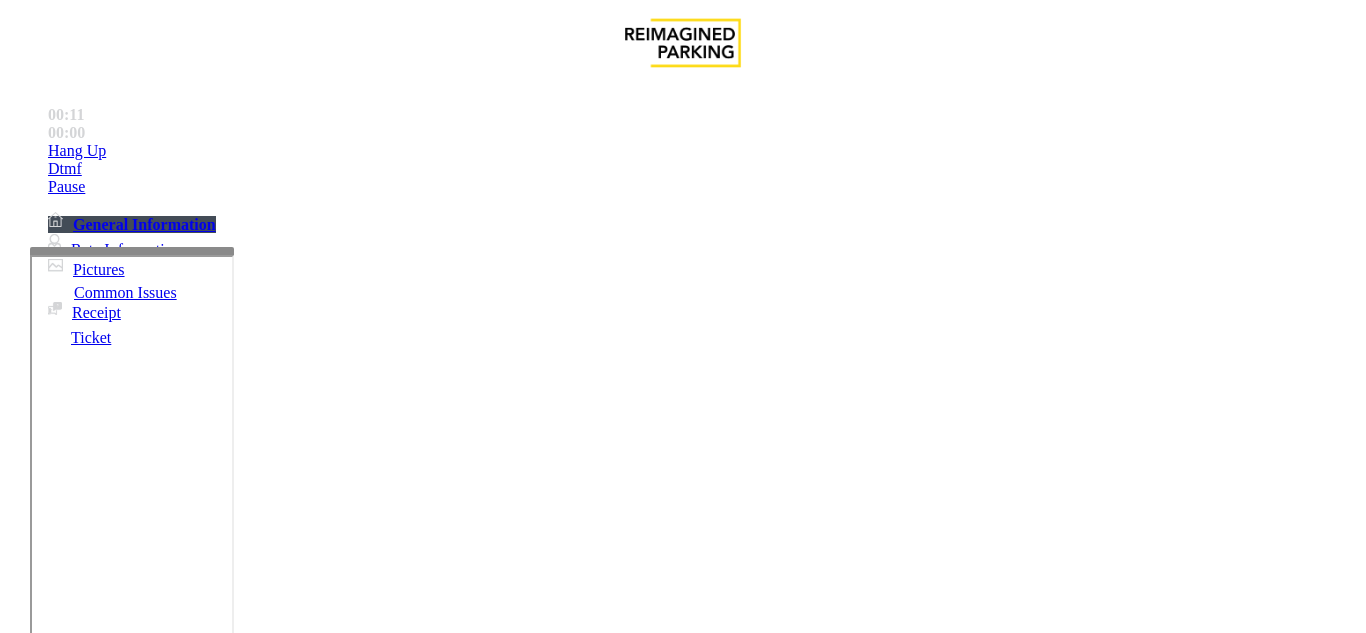 click on "No Response/Unable to hear parker" at bounding box center [142, 1286] 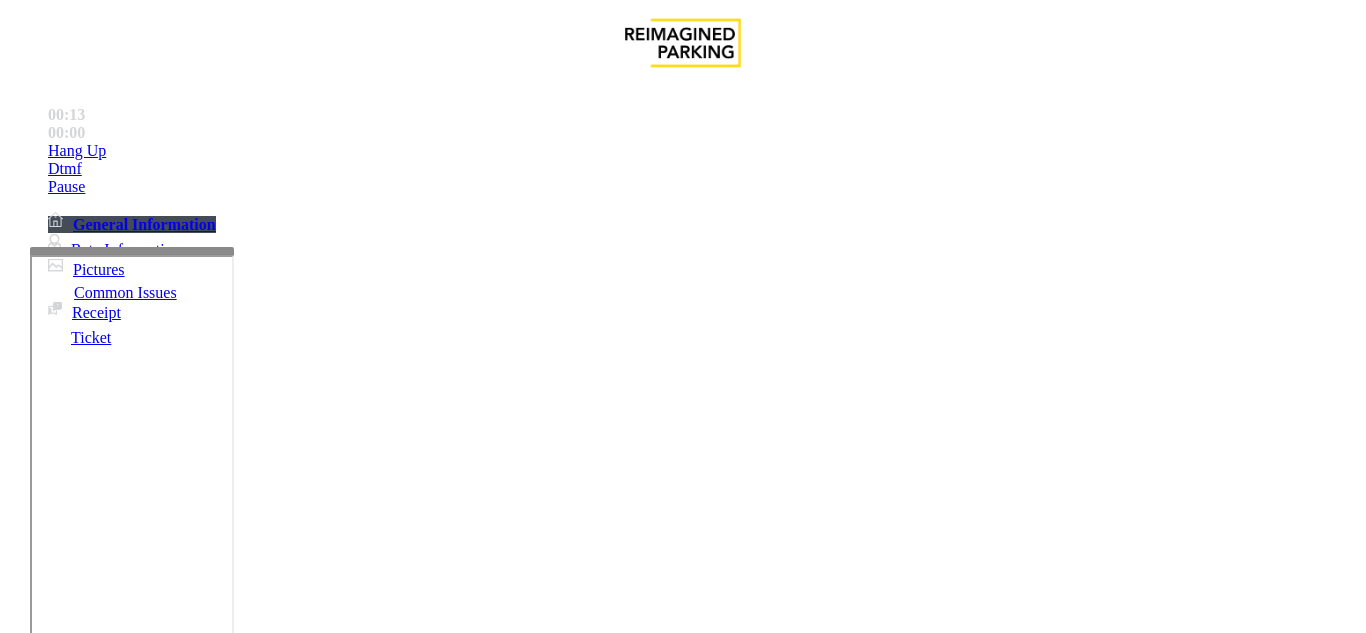 drag, startPoint x: 272, startPoint y: 154, endPoint x: 587, endPoint y: 174, distance: 315.63428 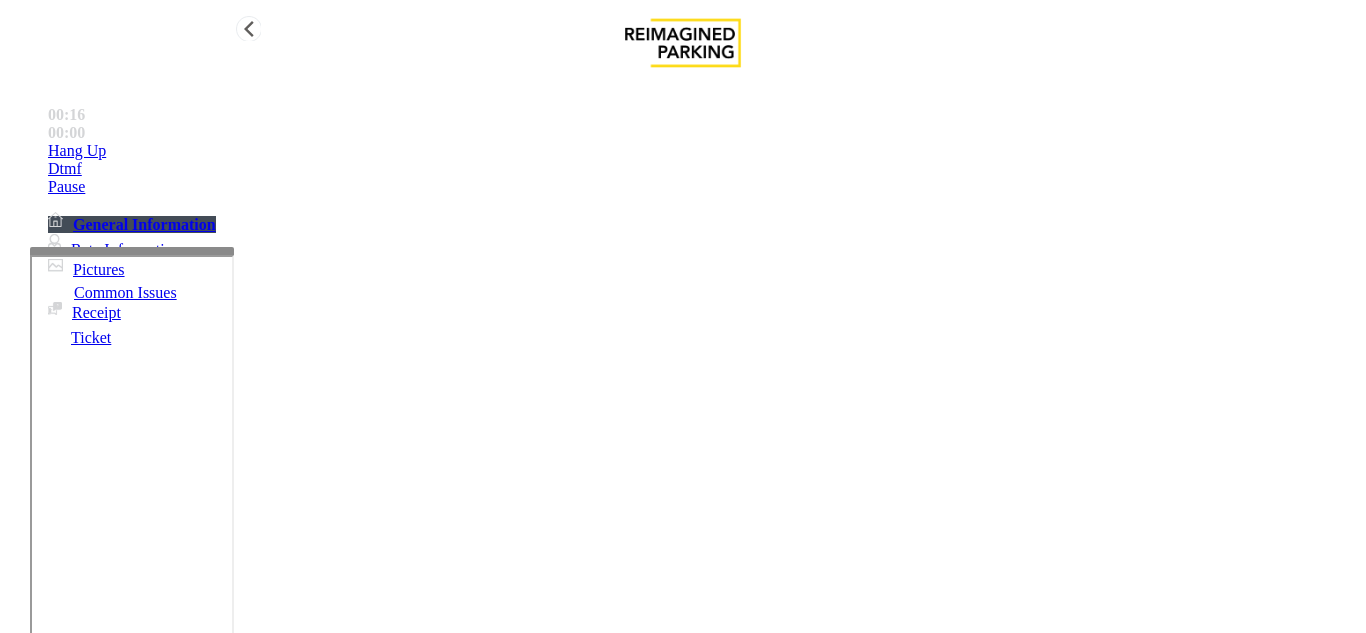 click on "Hang Up" at bounding box center (703, 151) 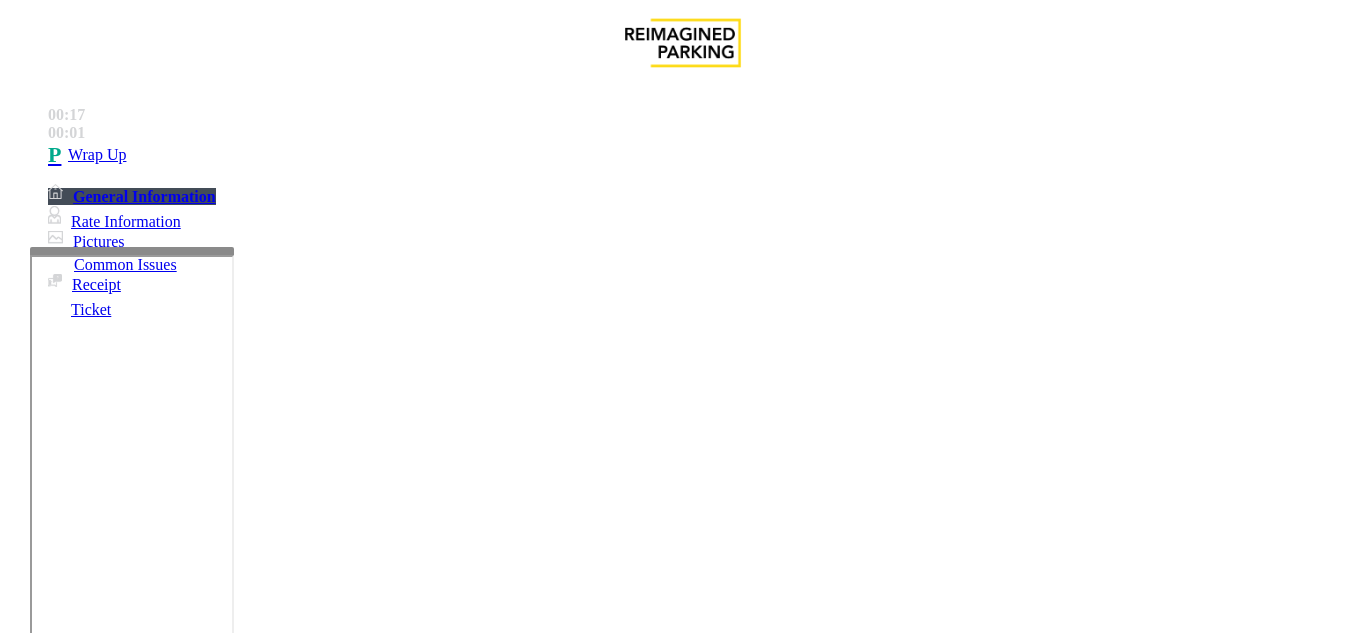 copy on "Issue  -  Intercom Issue/No Response No Response/Unable to hear parker" 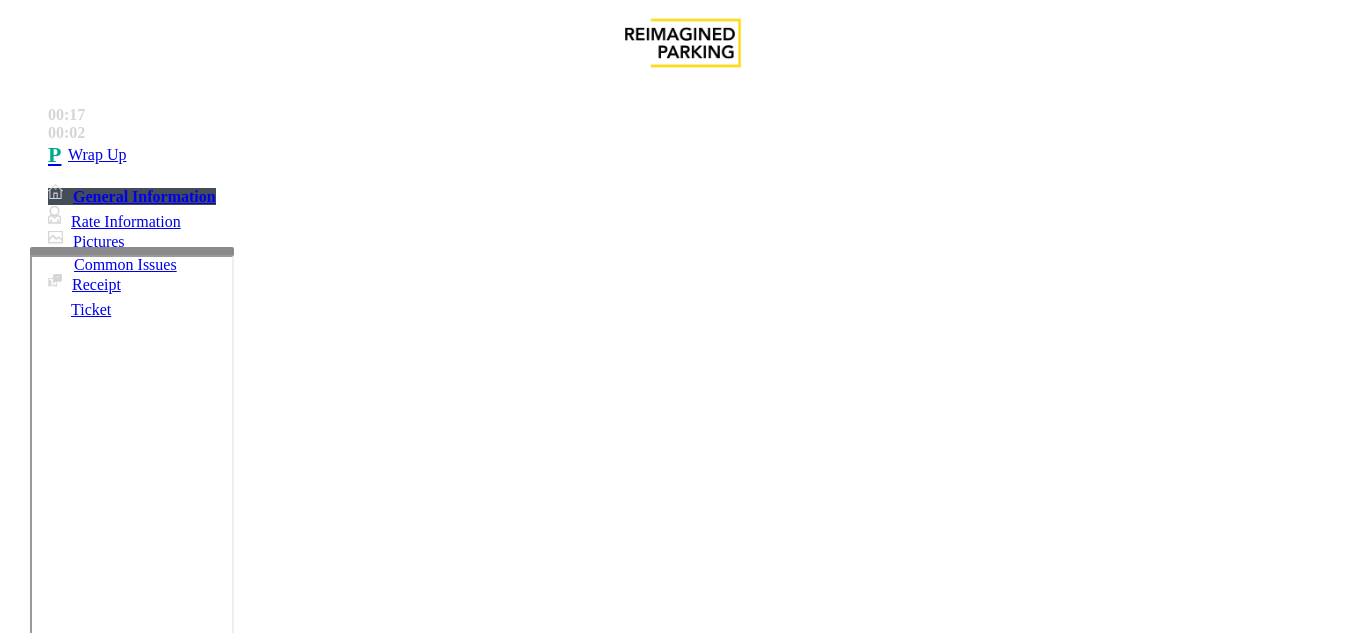 click at bounding box center (229, 1334) 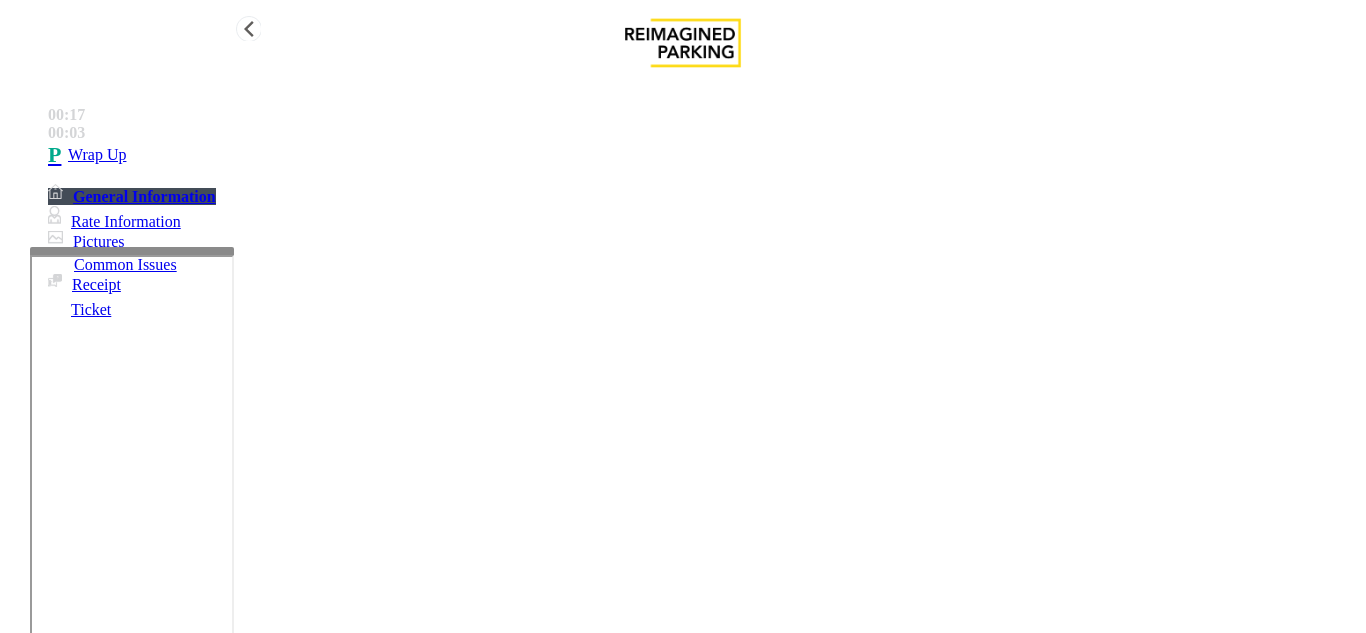type on "**********" 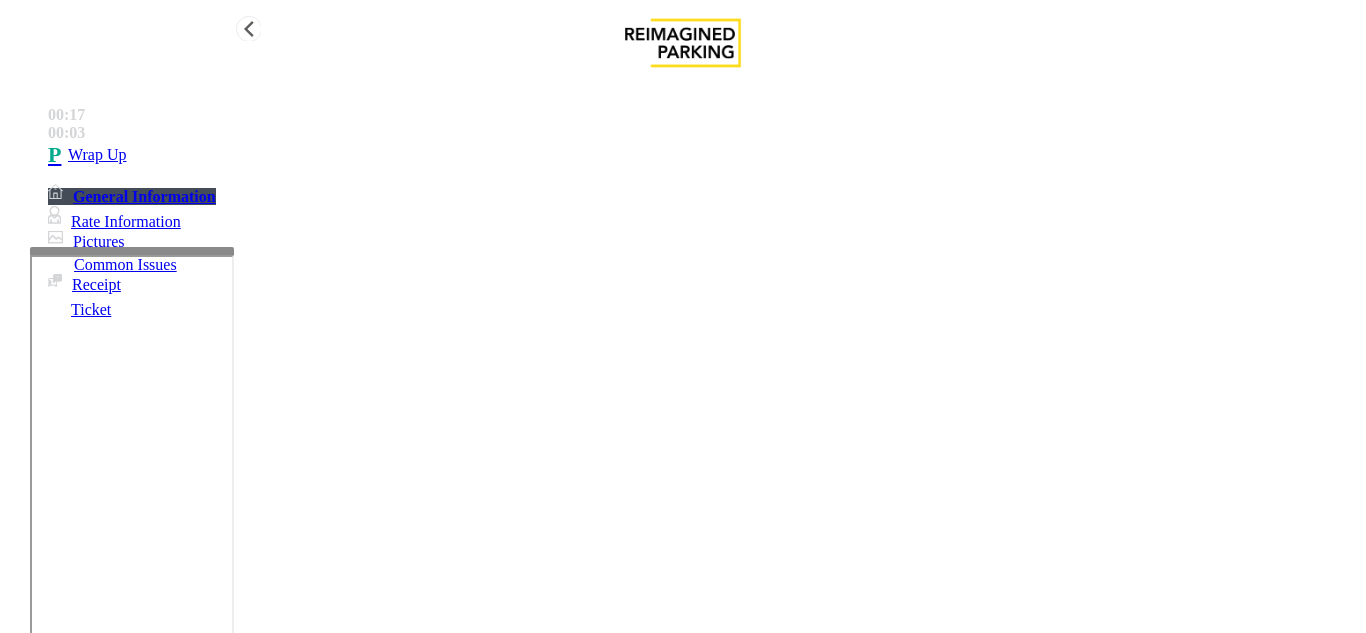 click on "Wrap Up" at bounding box center (703, 155) 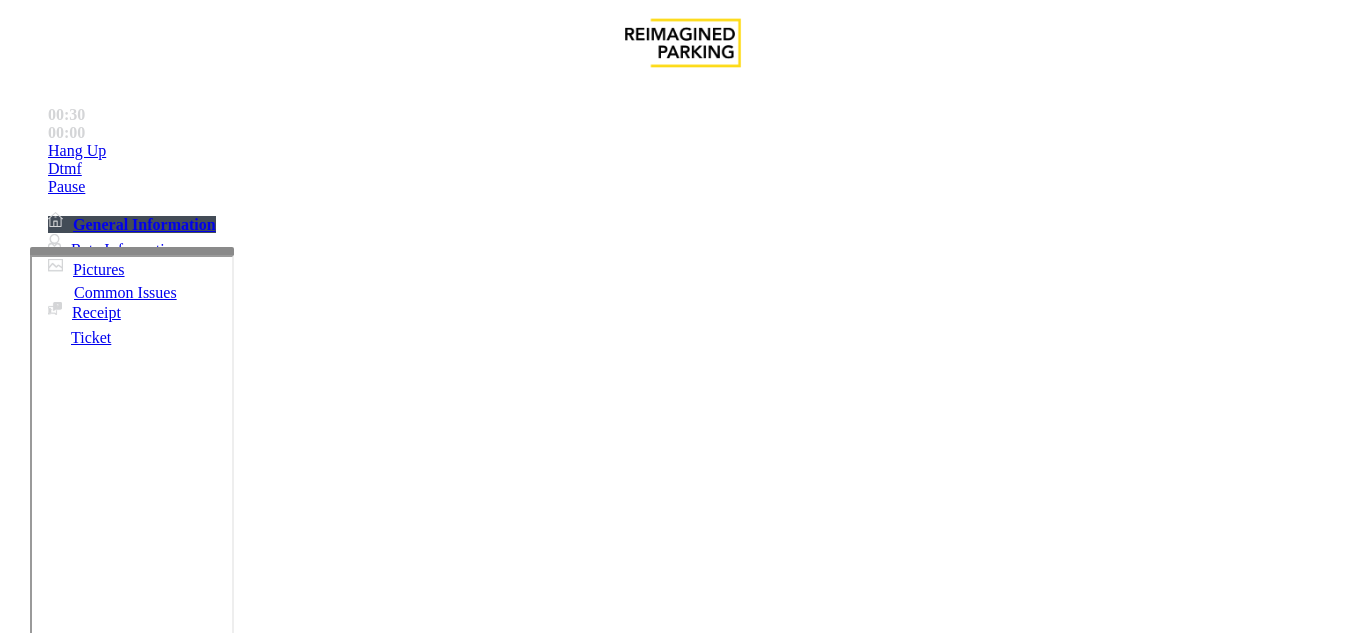 scroll, scrollTop: 700, scrollLeft: 0, axis: vertical 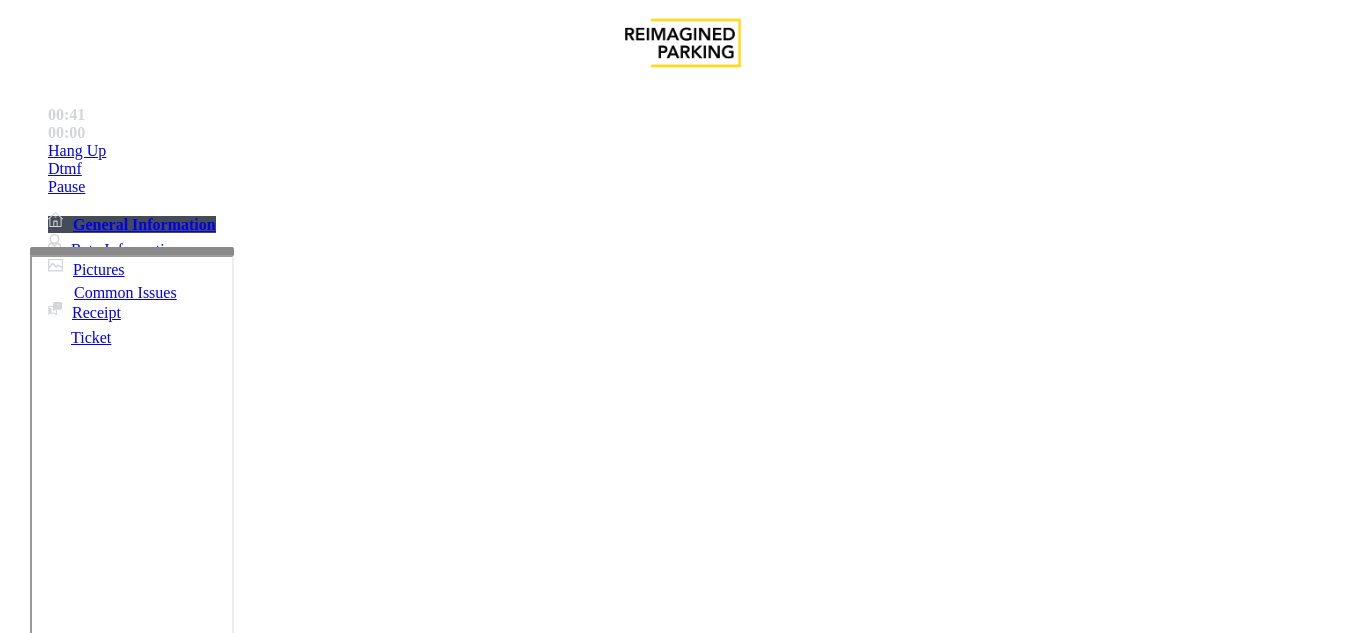 click at bounding box center (214, 1230) 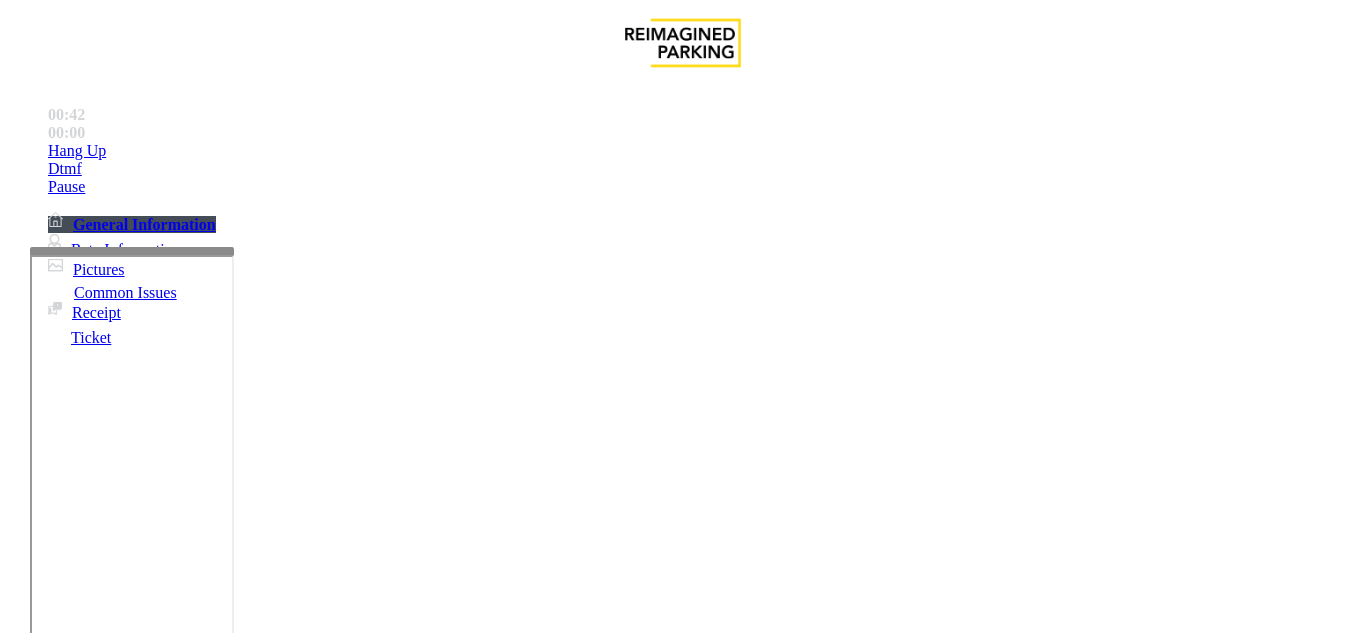 click at bounding box center [214, 1230] 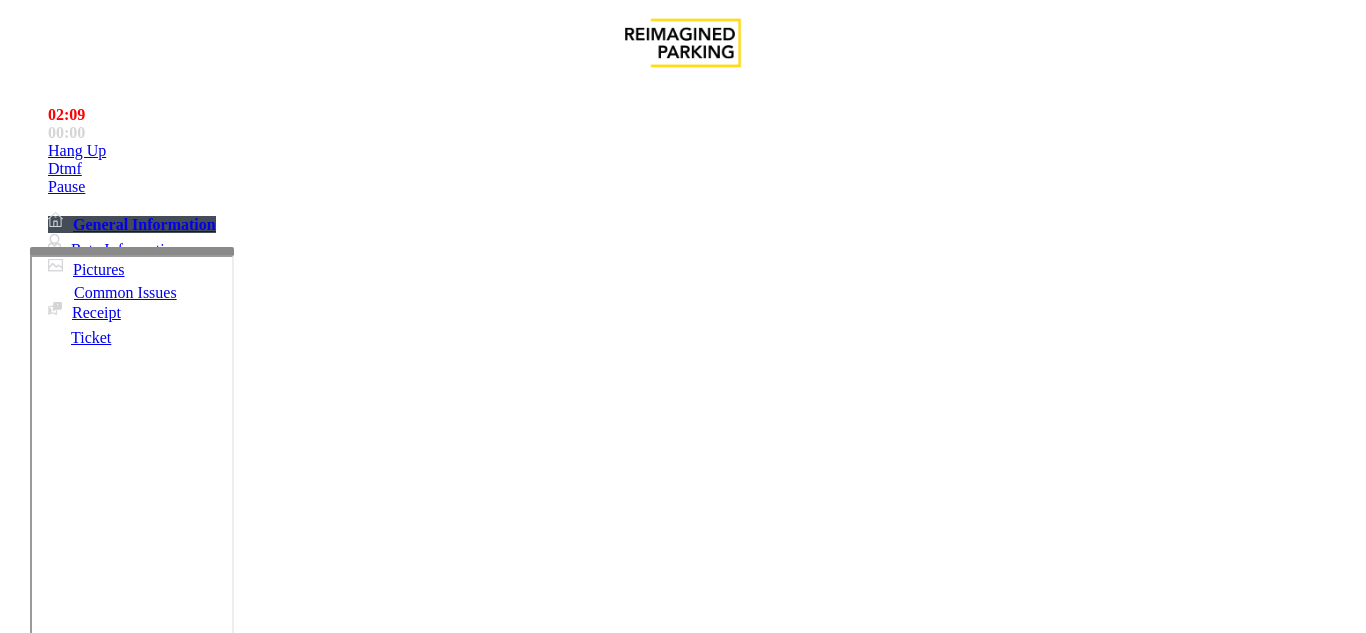 scroll, scrollTop: 300, scrollLeft: 0, axis: vertical 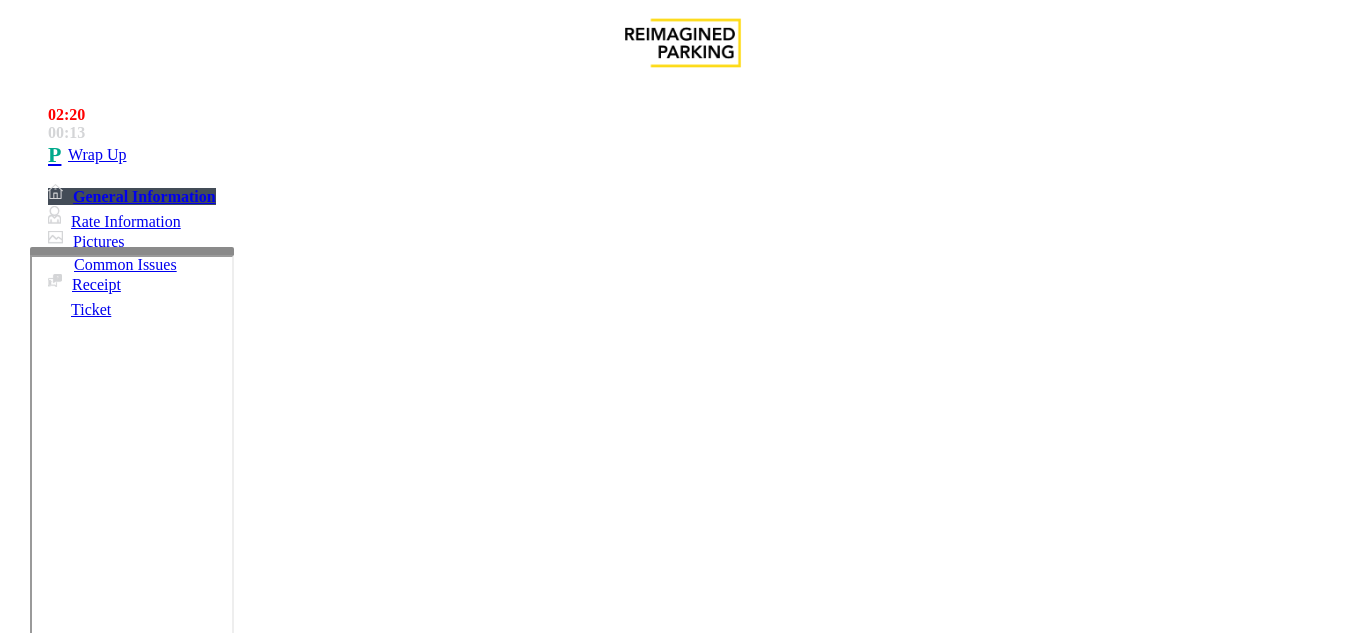 click on "Equipment Issue" at bounding box center [483, 1286] 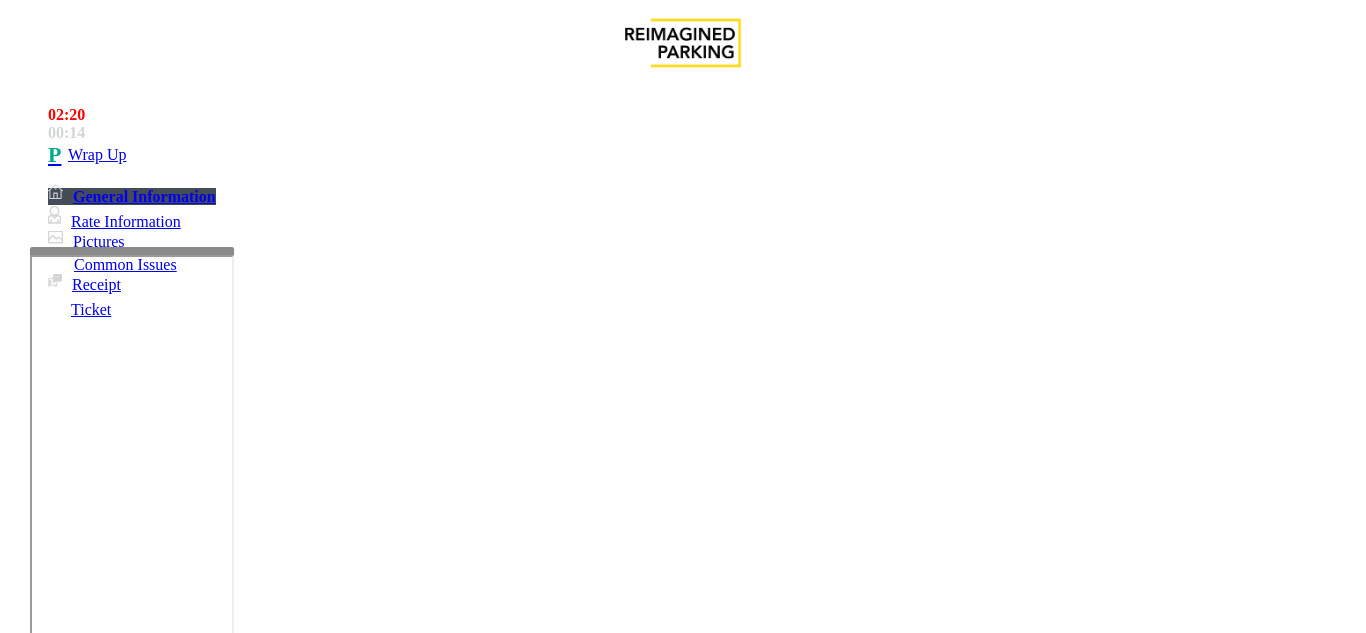 click on "Gate / Door Won't Open" at bounding box center [575, 1286] 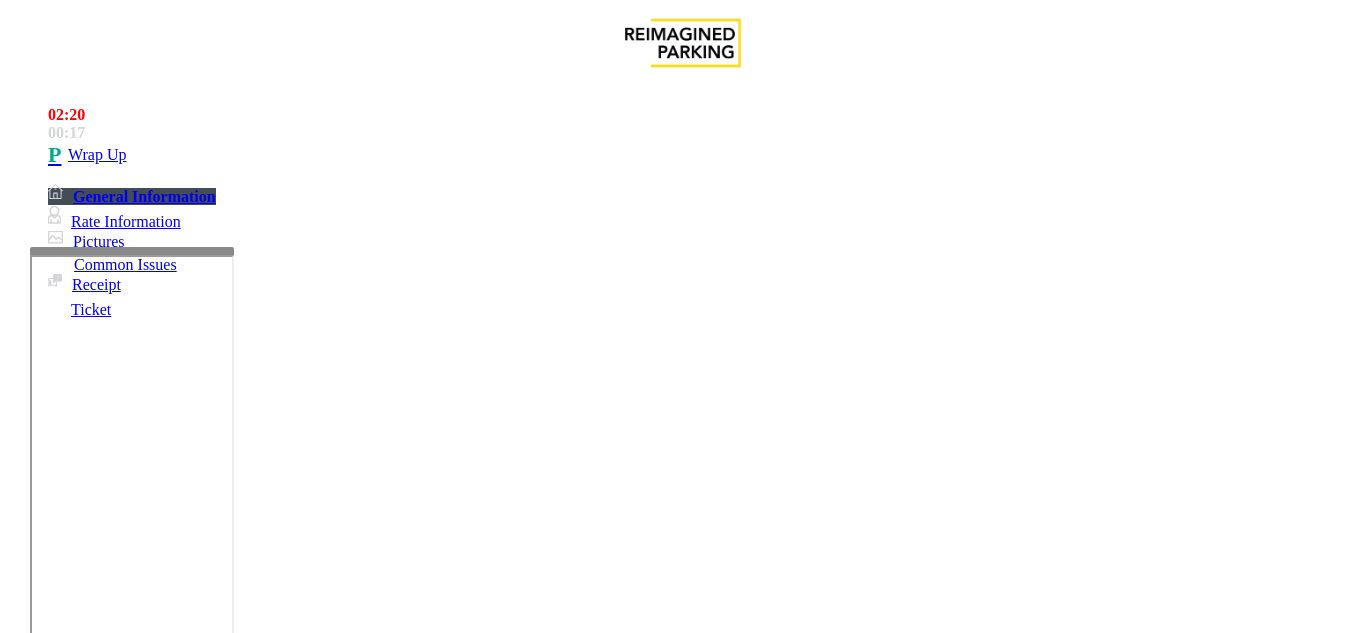 drag, startPoint x: 279, startPoint y: 153, endPoint x: 493, endPoint y: 186, distance: 216.52945 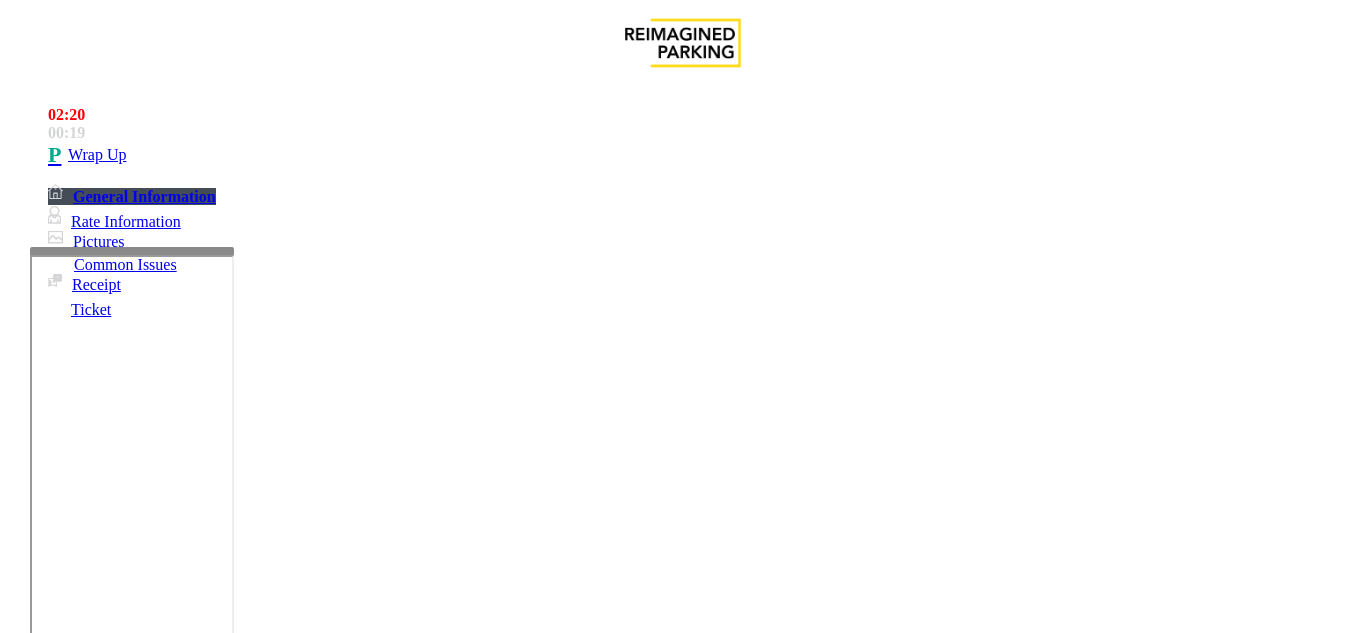 copy on "Issue  -  Equipment Issue Gate / Door Won't Open" 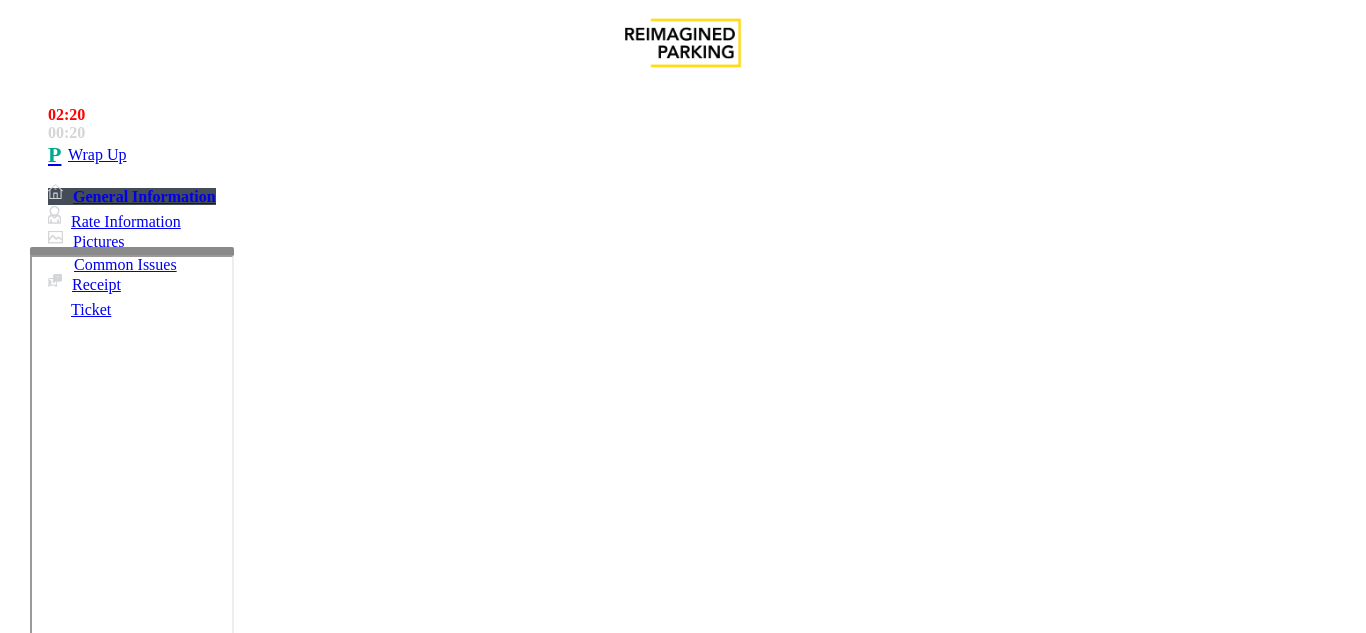 scroll, scrollTop: 200, scrollLeft: 0, axis: vertical 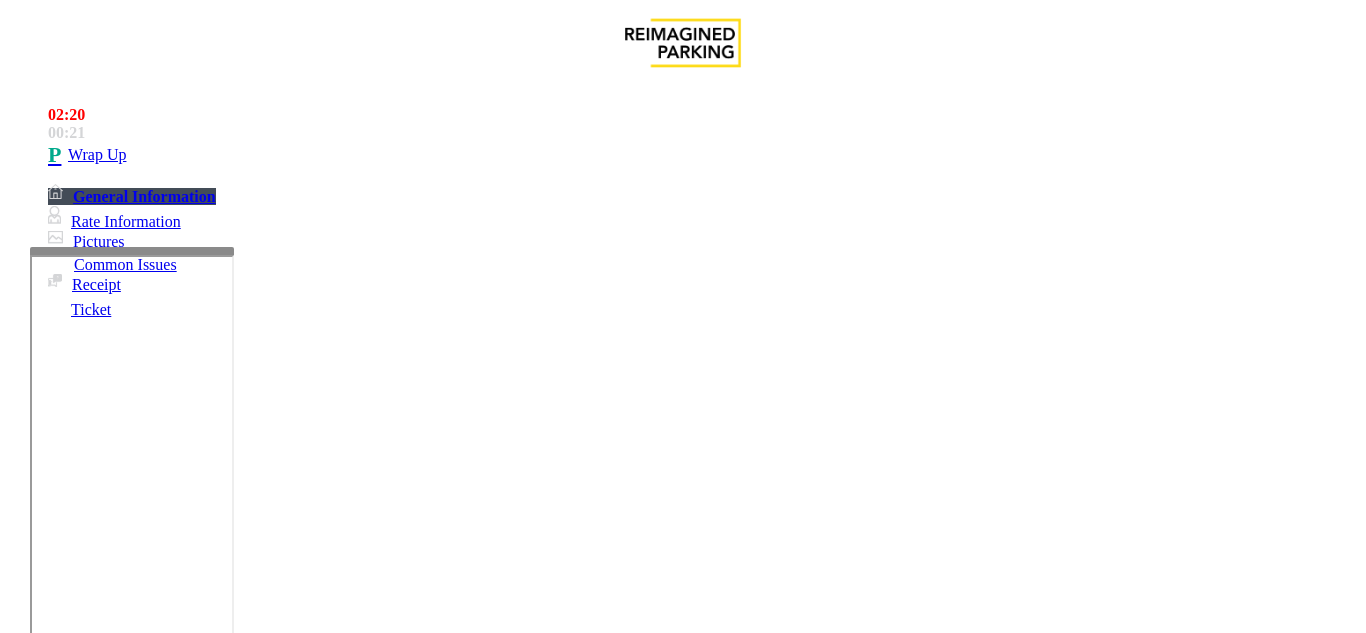 paste on "**********" 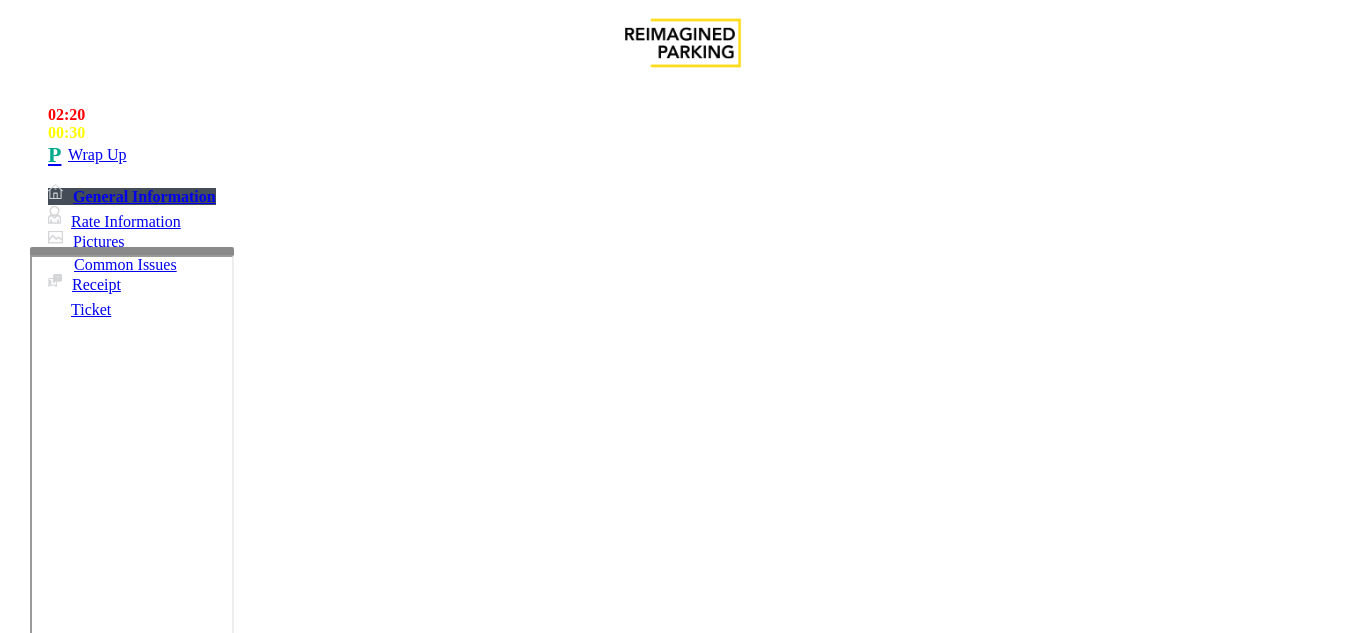 scroll, scrollTop: 57, scrollLeft: 0, axis: vertical 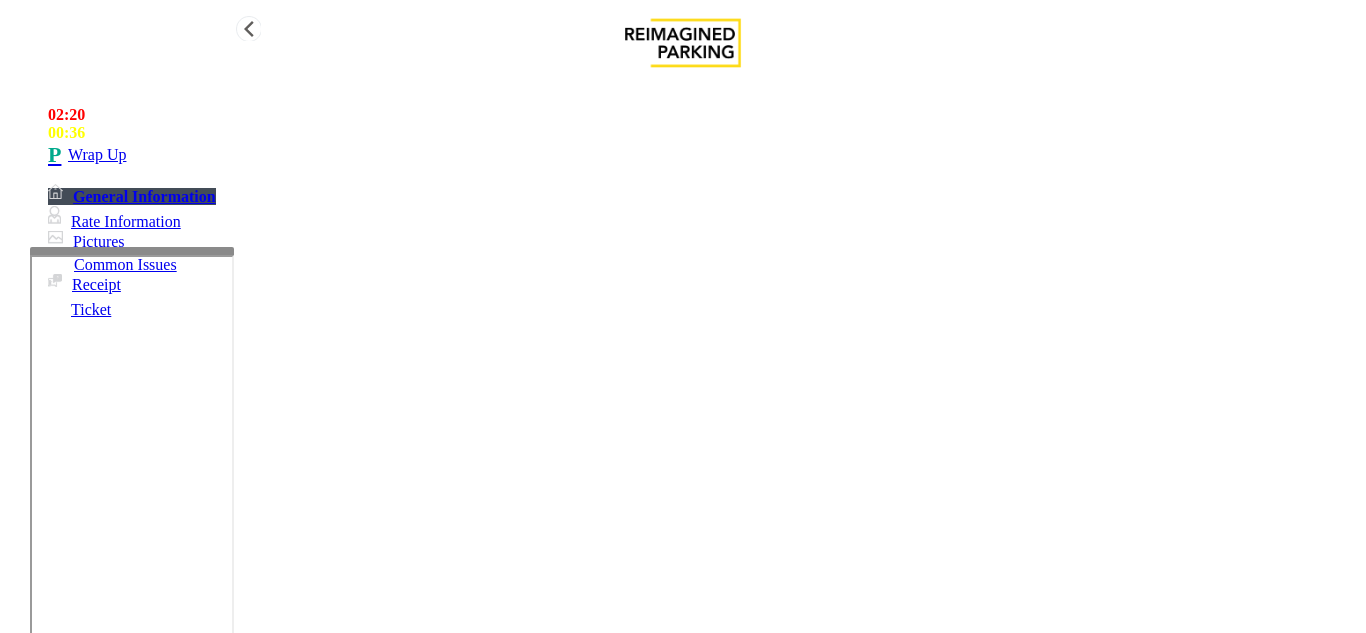 type on "**********" 